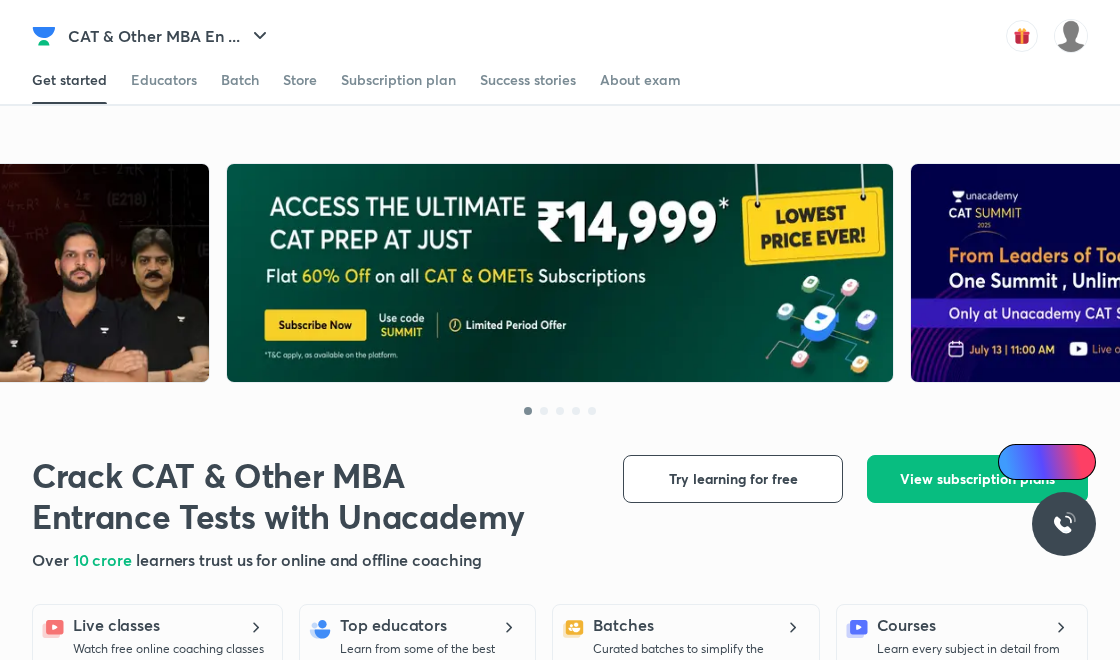 scroll, scrollTop: 0, scrollLeft: 0, axis: both 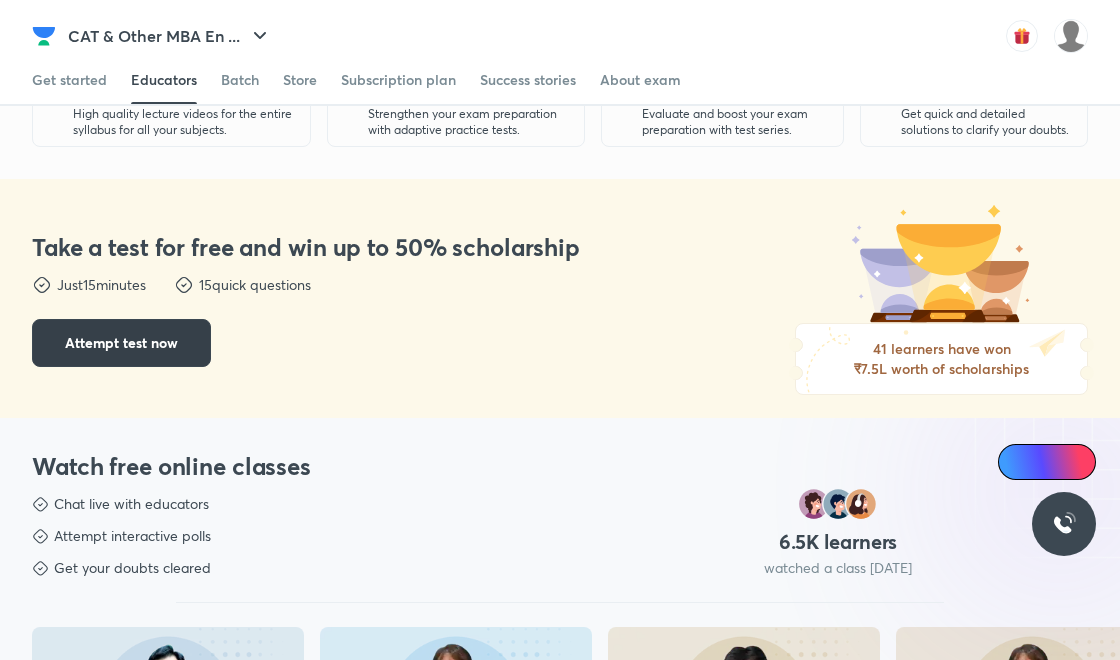 click on "Attempt test now" at bounding box center (121, 343) 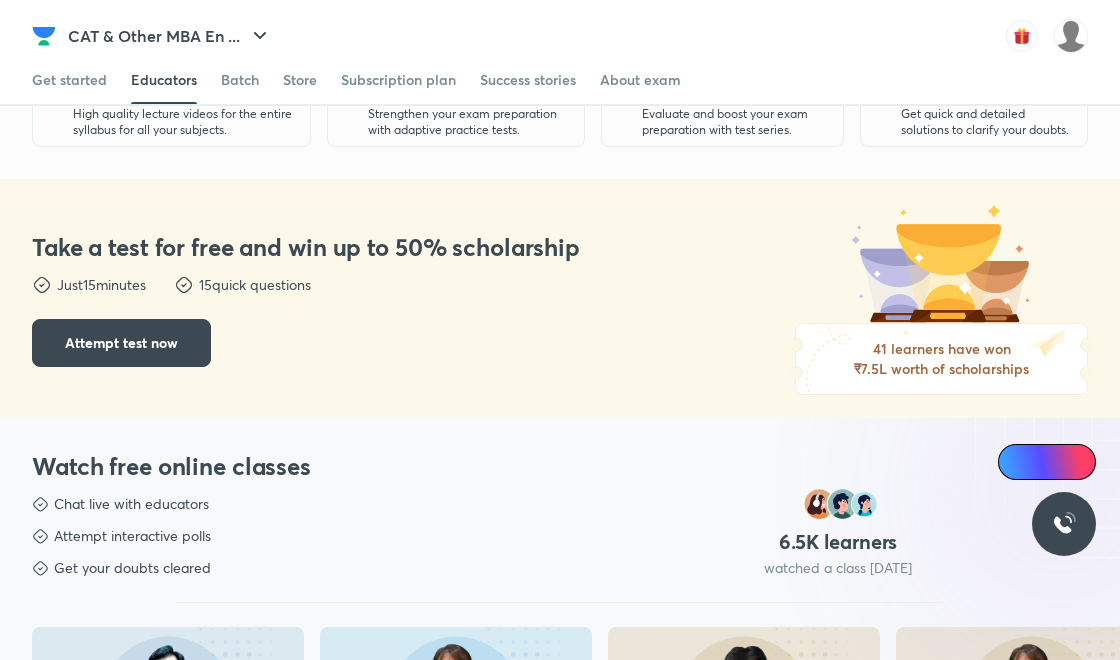 click on "Take a test for free and win up to 50% scholarship Take a test for free and win up to 50% scholarship Just  15  minutes   Just  15  minutes   15  quick questions 15  quick questions Attempt test now Attempt test now" at bounding box center [312, 298] 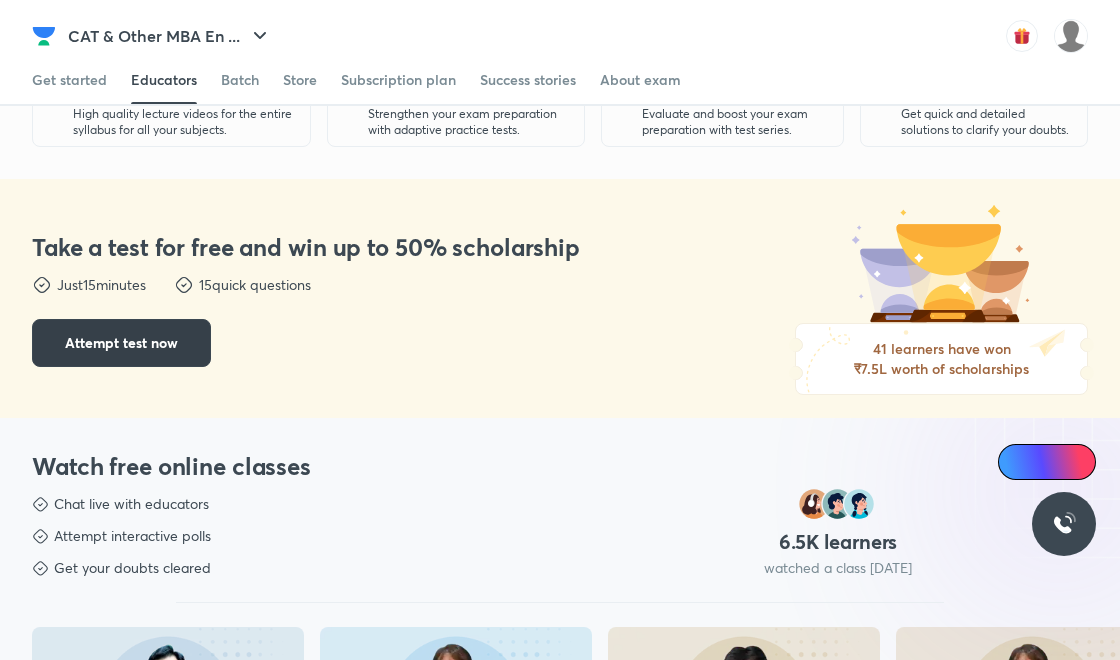 click on "Attempt test now" at bounding box center [121, 343] 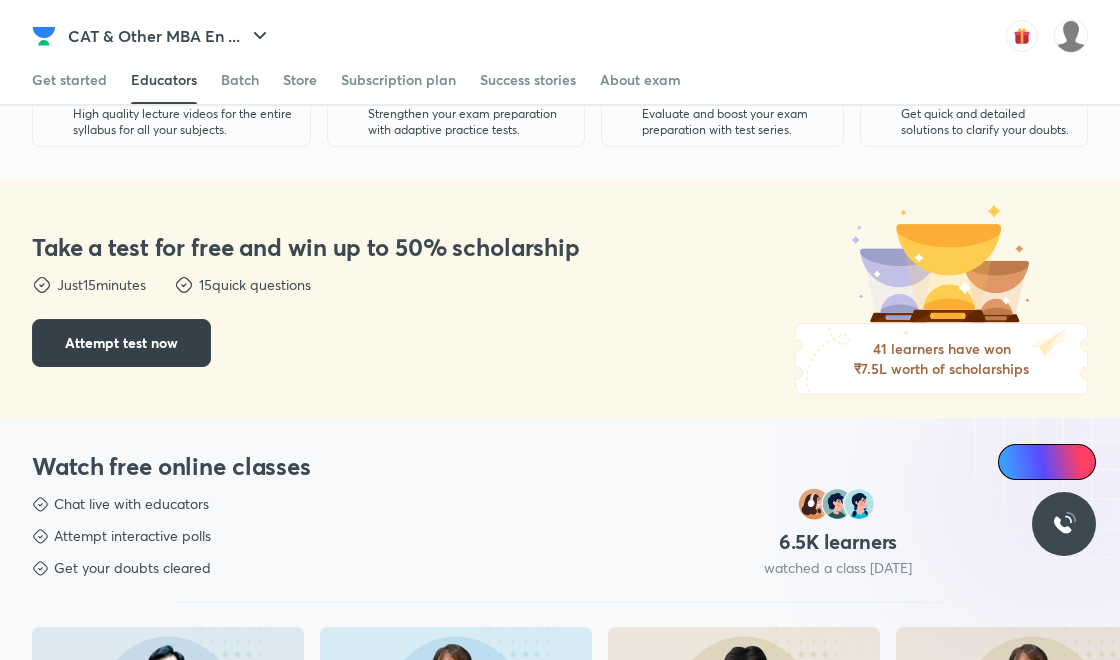 click on "Attempt test now" at bounding box center [121, 343] 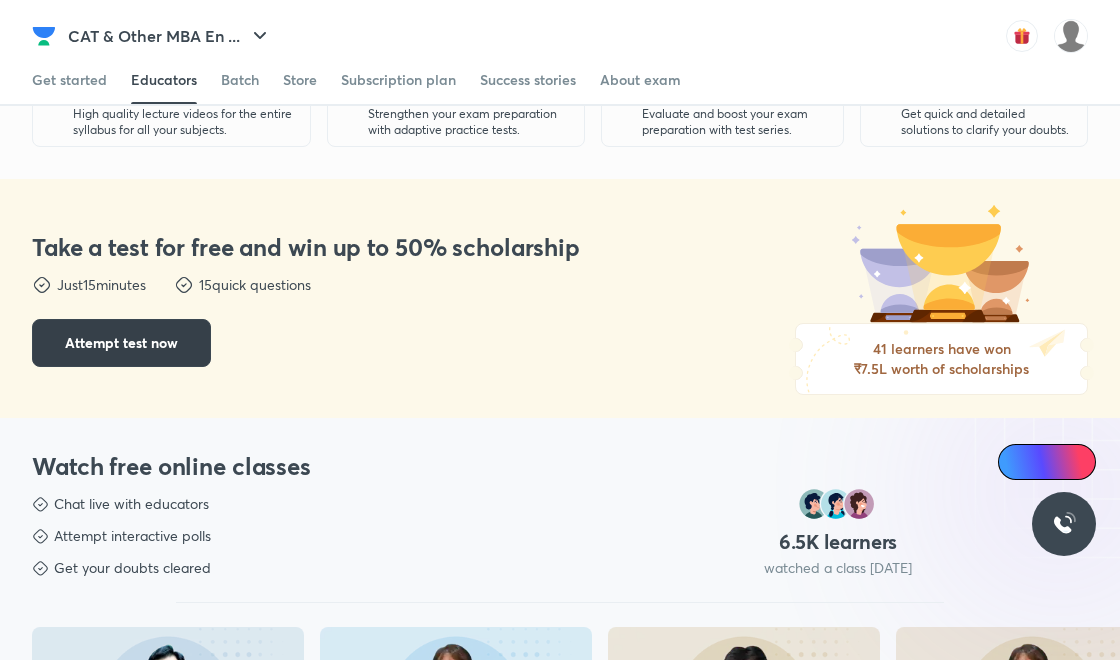 click on "Attempt test now" at bounding box center [121, 343] 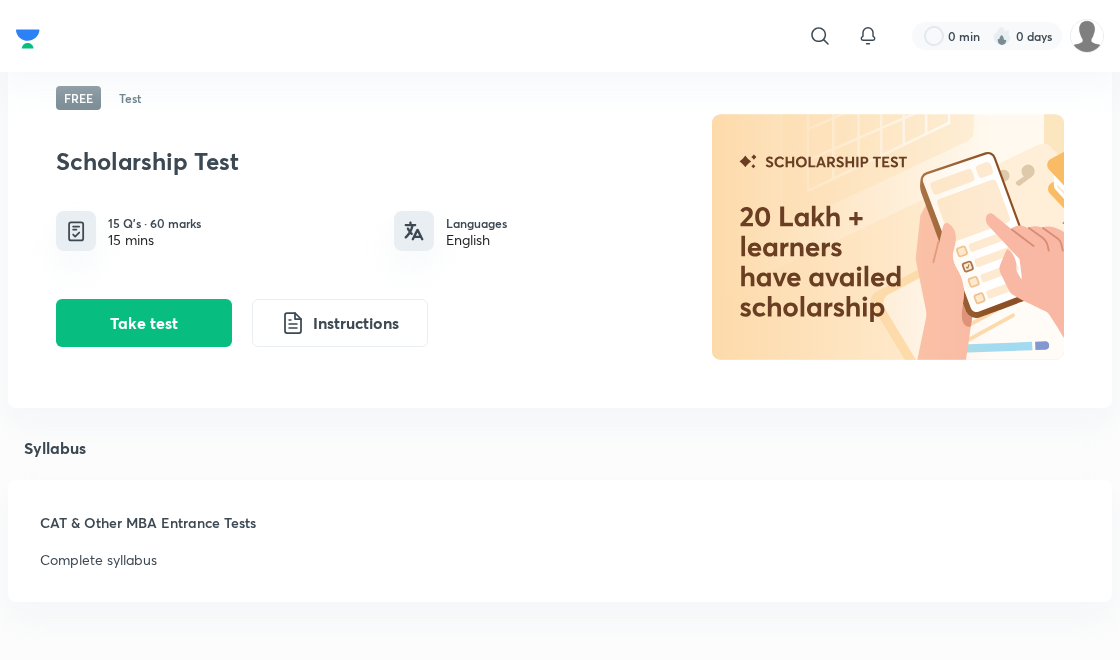 scroll, scrollTop: 110, scrollLeft: 0, axis: vertical 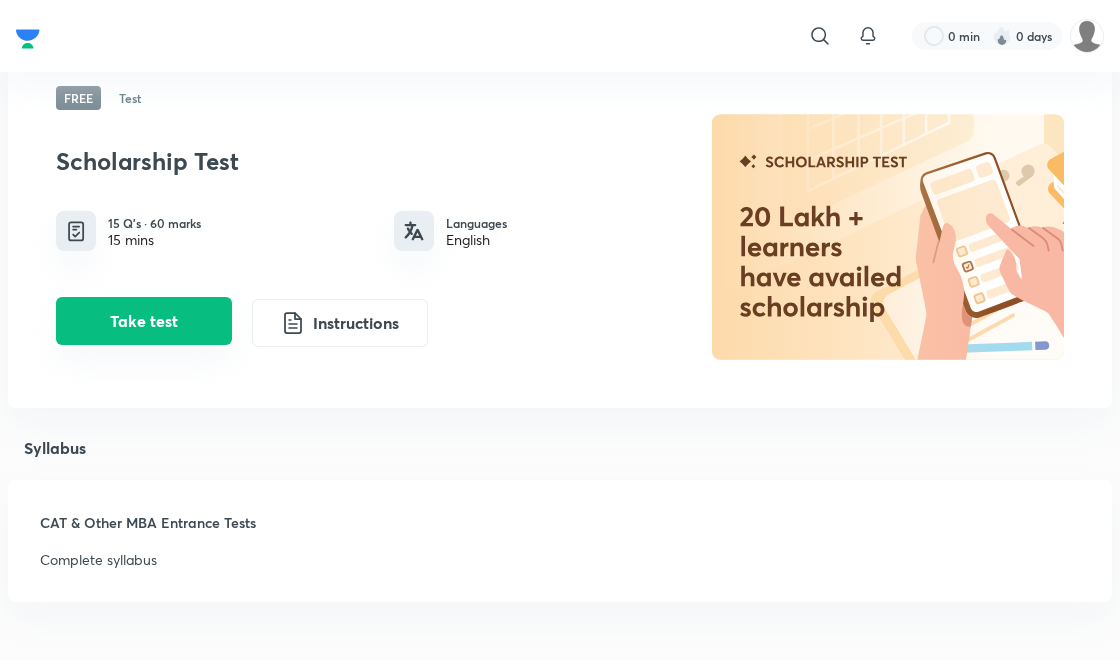 click on "Take test" at bounding box center [144, 321] 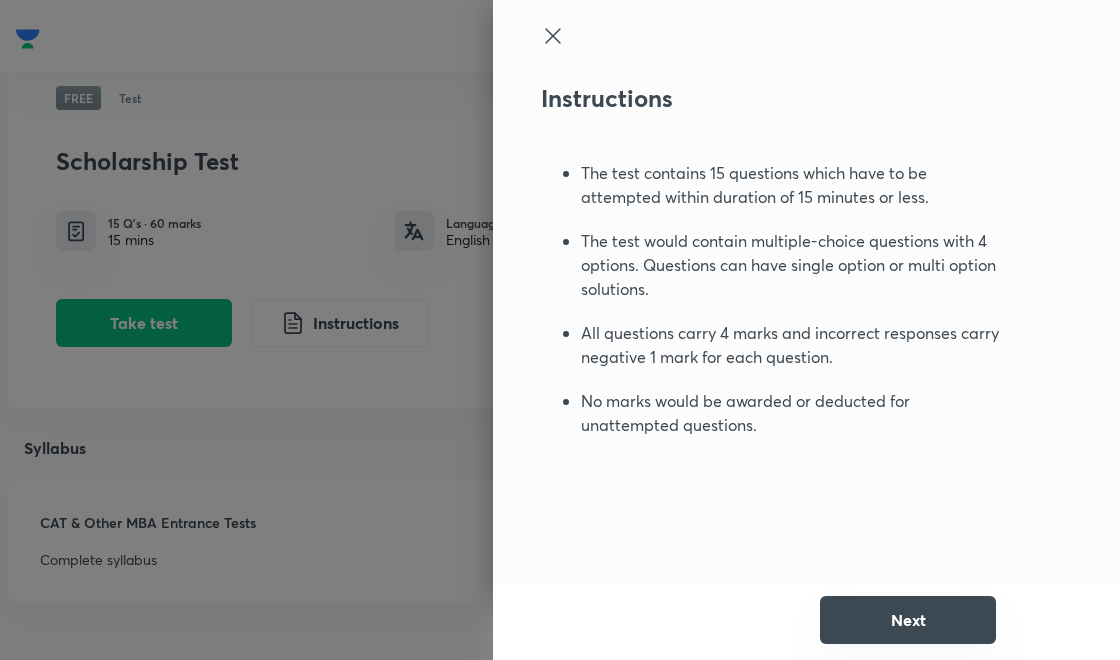 click on "Next" at bounding box center [908, 620] 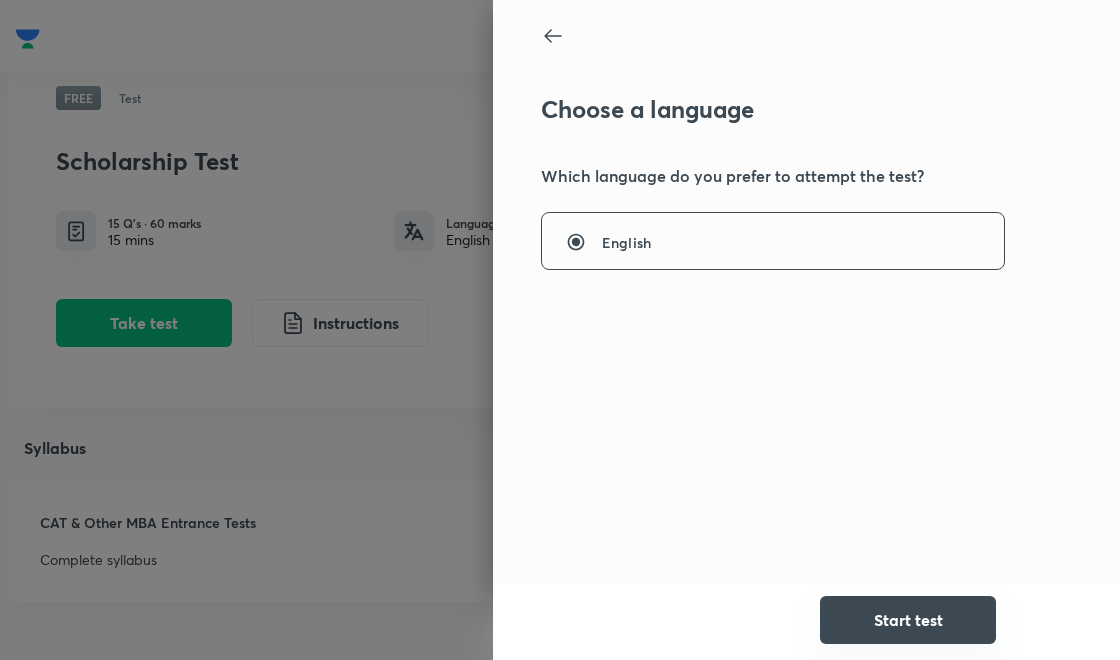 click on "Start test" at bounding box center [908, 620] 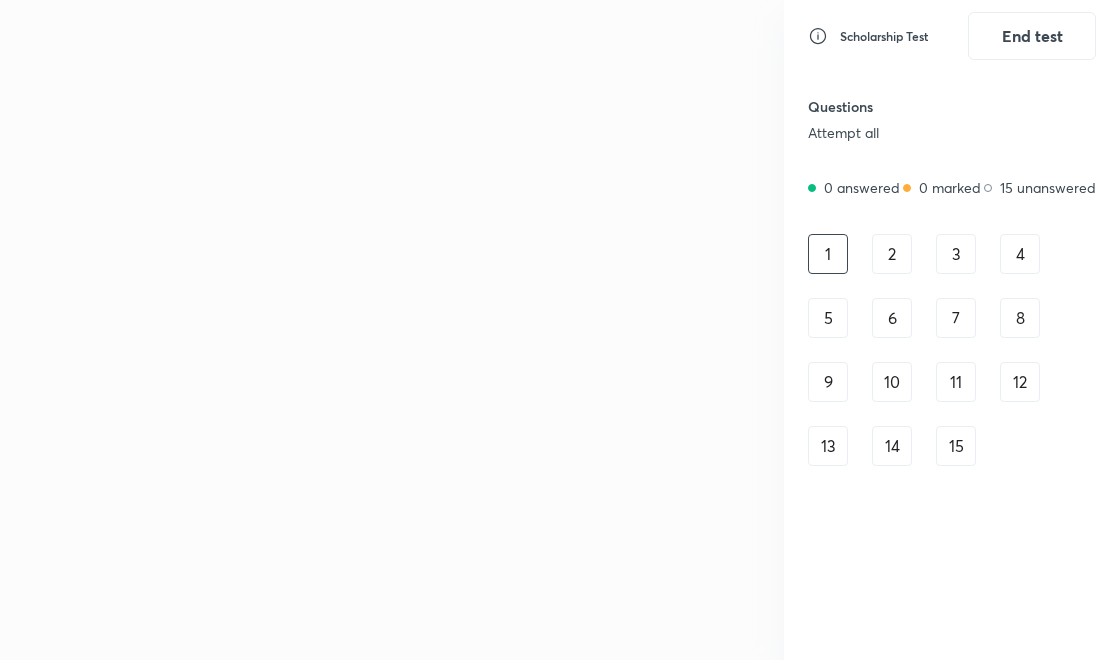 scroll, scrollTop: 0, scrollLeft: 0, axis: both 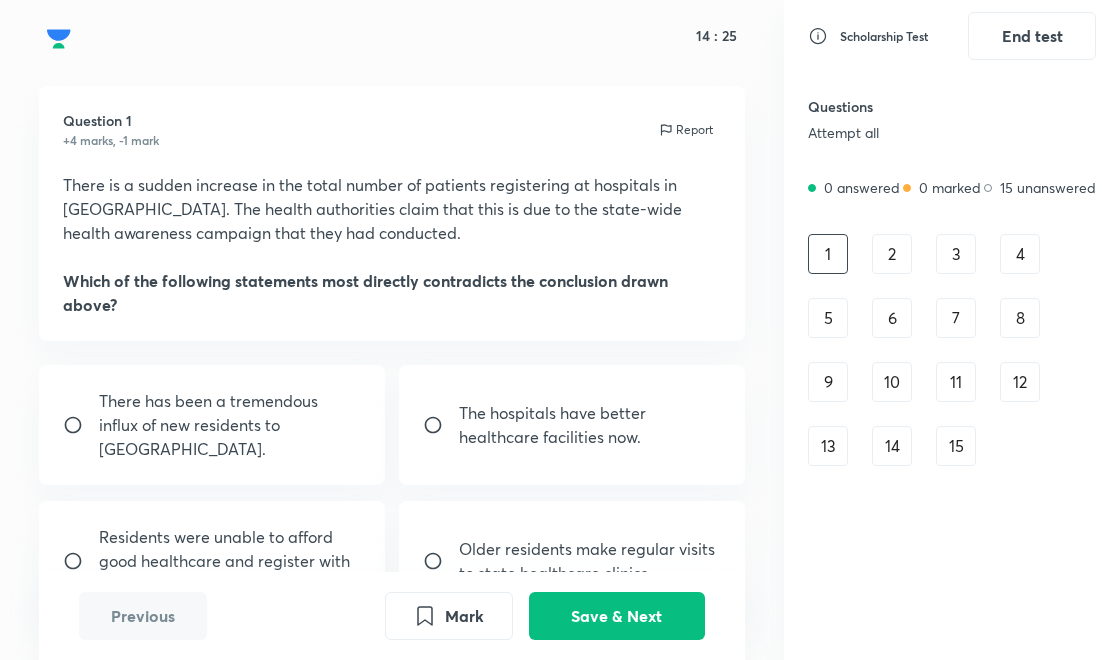 click on "Residents were unable to afford good healthcare and register with state health clinics." at bounding box center [230, 561] 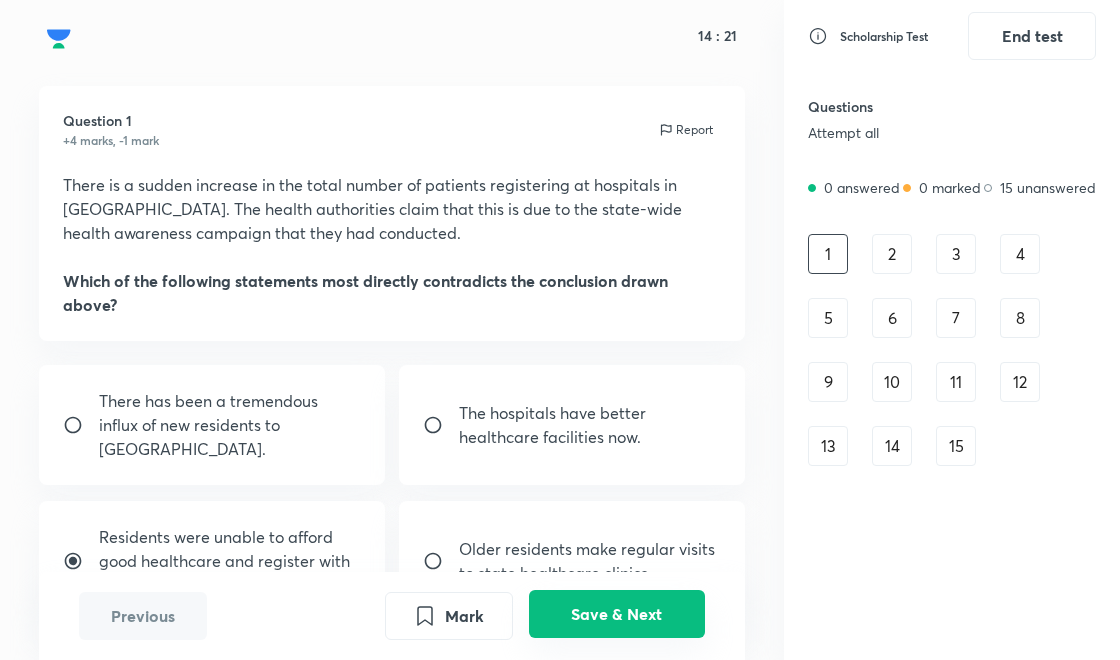 click on "Save & Next" at bounding box center (617, 614) 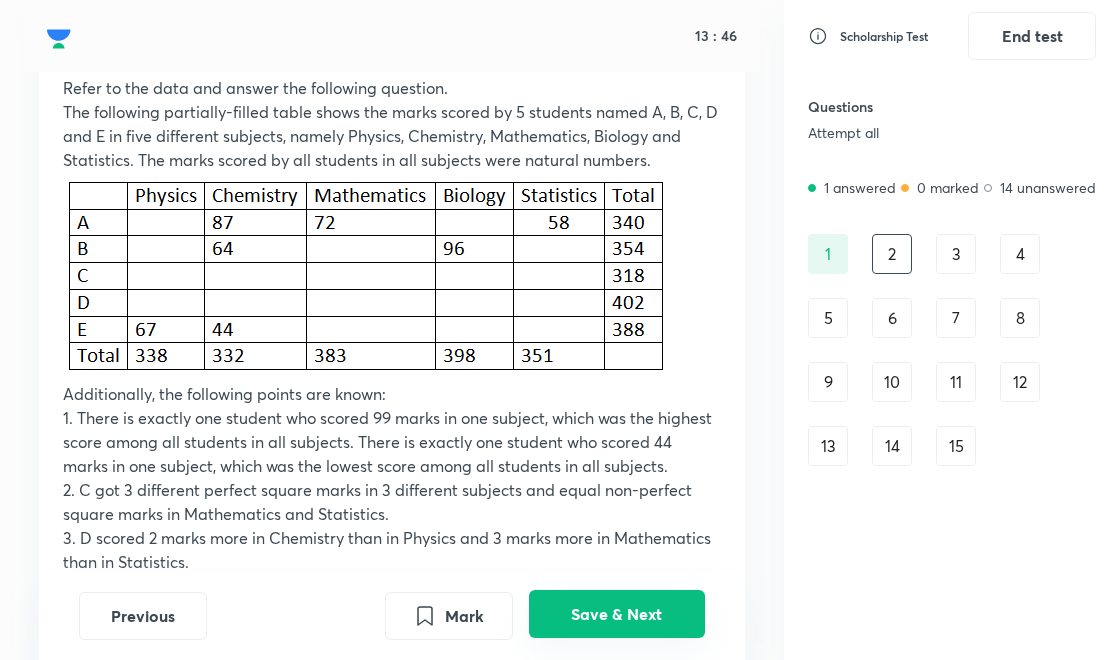 scroll, scrollTop: 0, scrollLeft: 0, axis: both 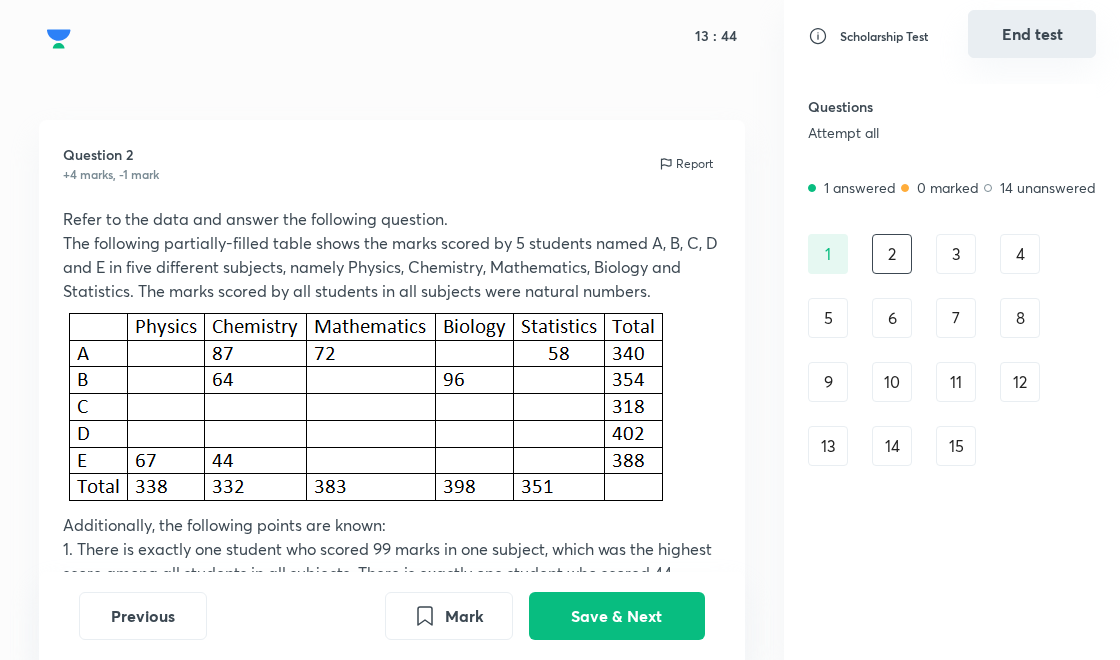click on "End test" at bounding box center (1032, 34) 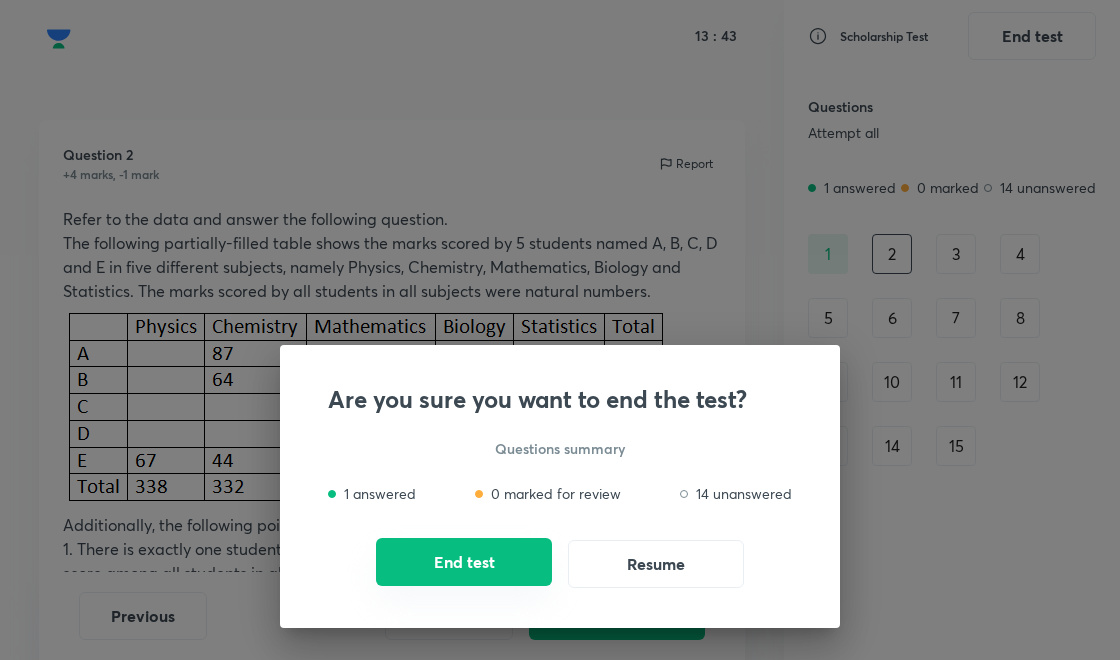 click on "End test" at bounding box center [464, 562] 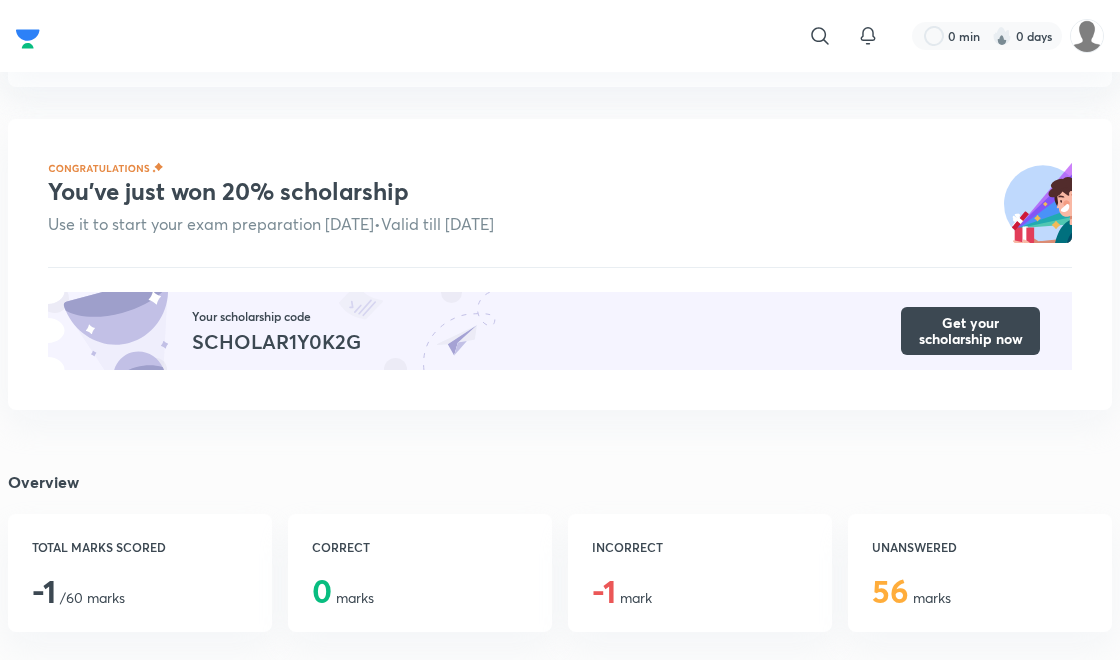 scroll, scrollTop: 347, scrollLeft: 0, axis: vertical 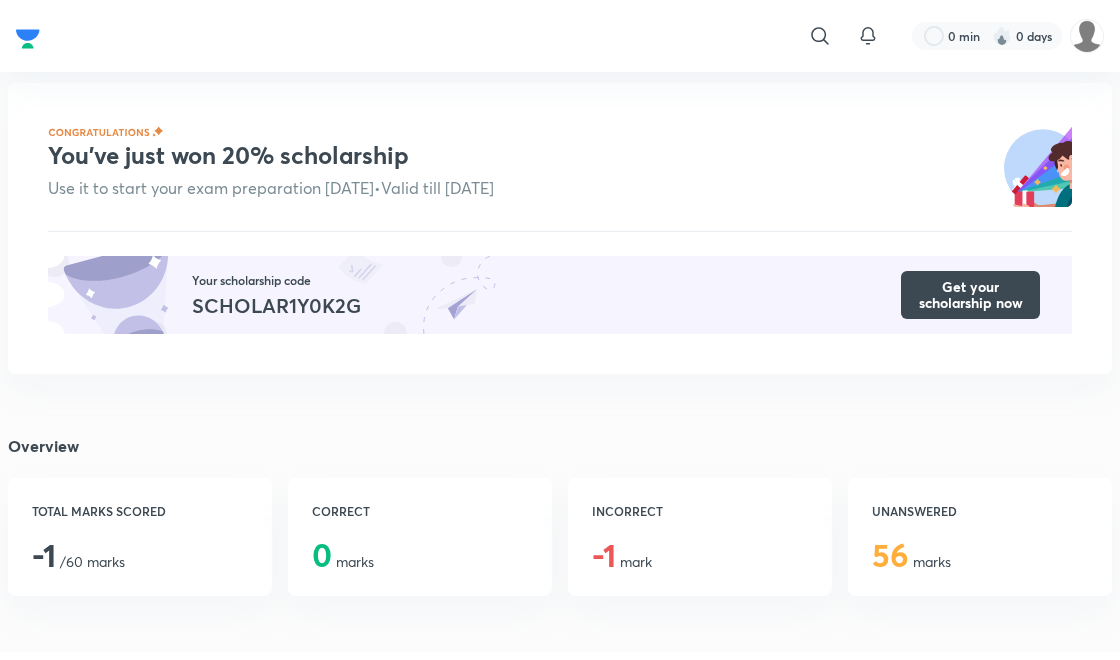 click on "INCORRECT -1 mark" at bounding box center (700, 537) 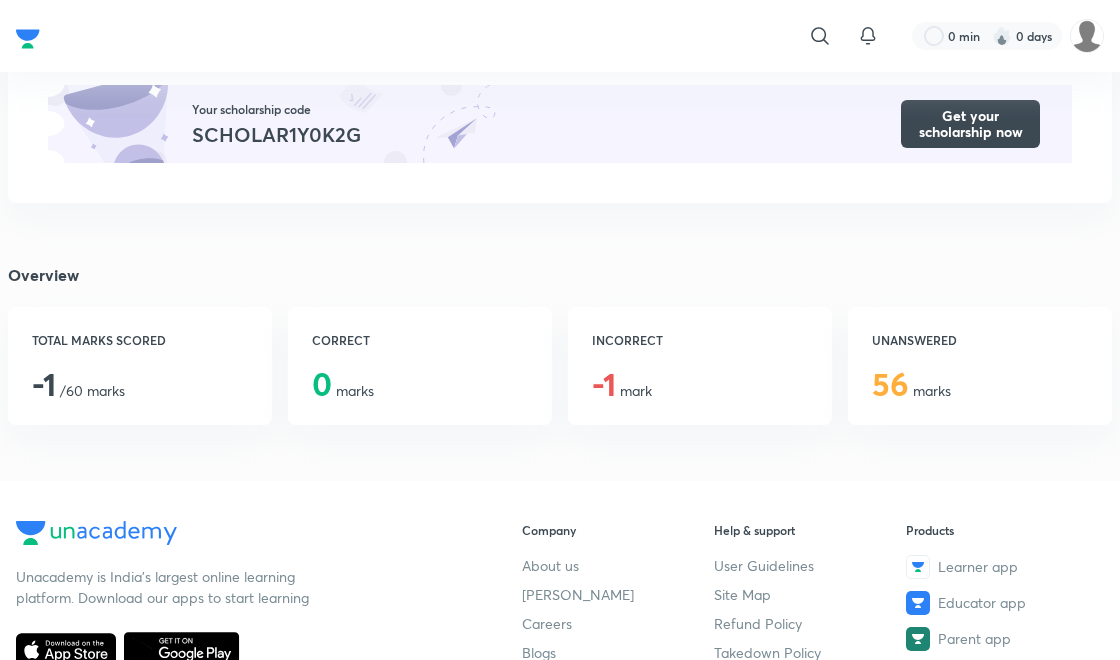 scroll, scrollTop: 0, scrollLeft: 0, axis: both 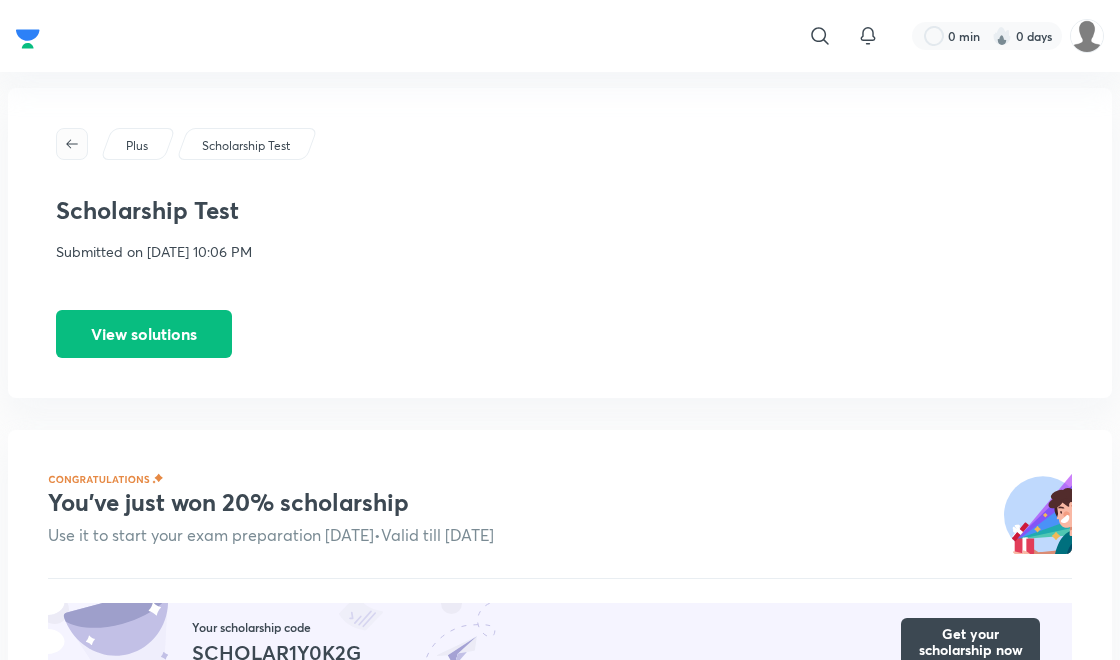 click 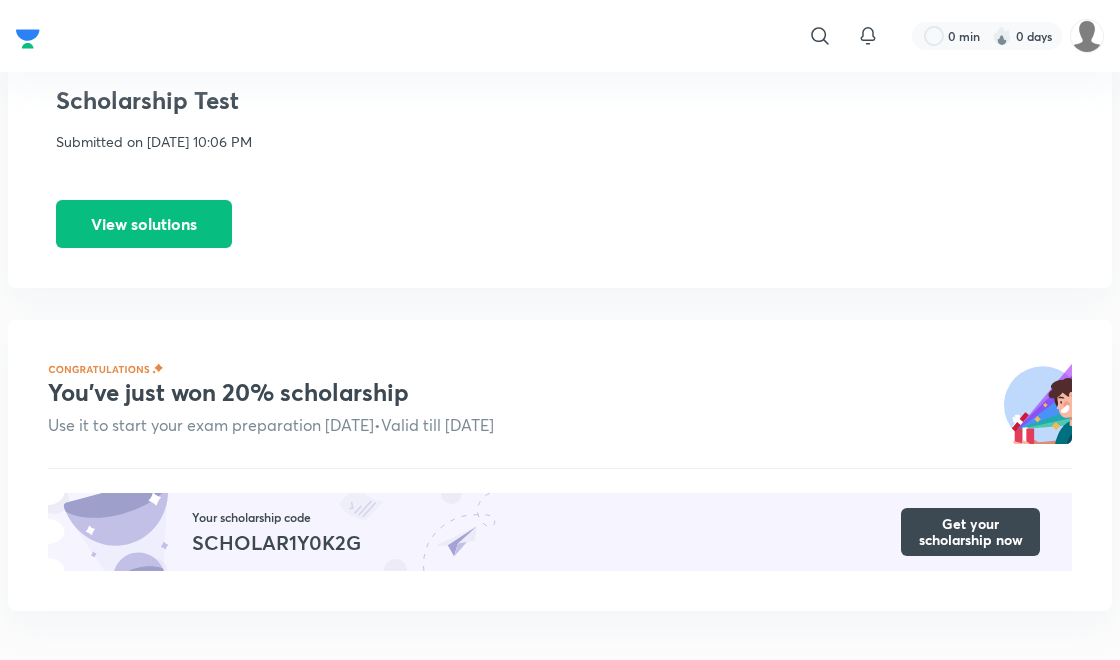 scroll, scrollTop: 0, scrollLeft: 0, axis: both 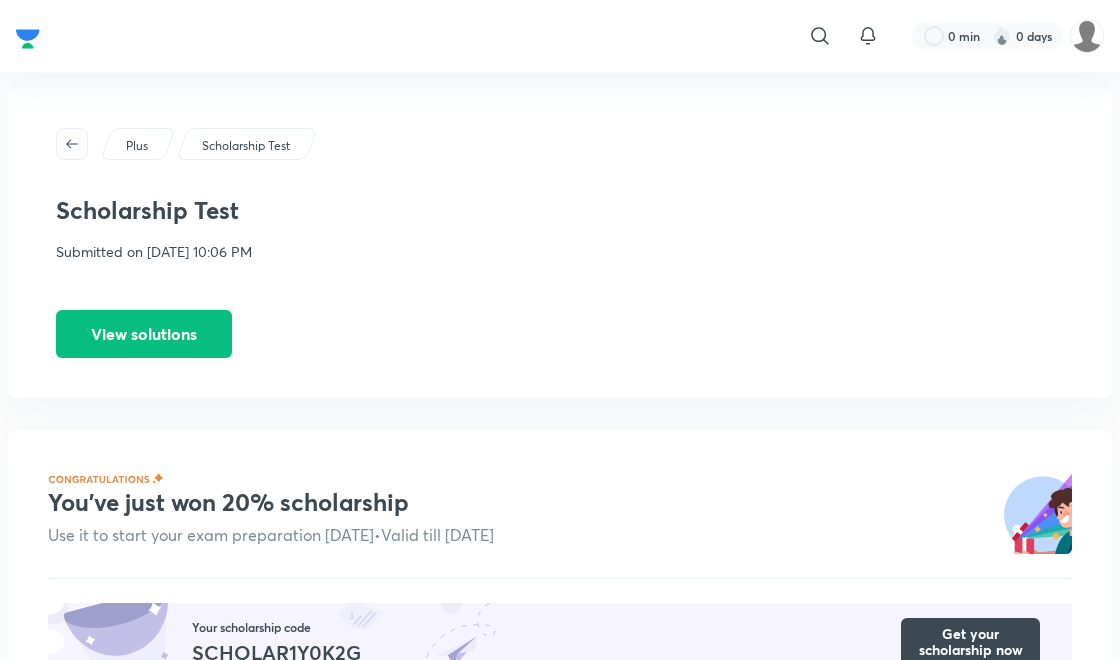 click 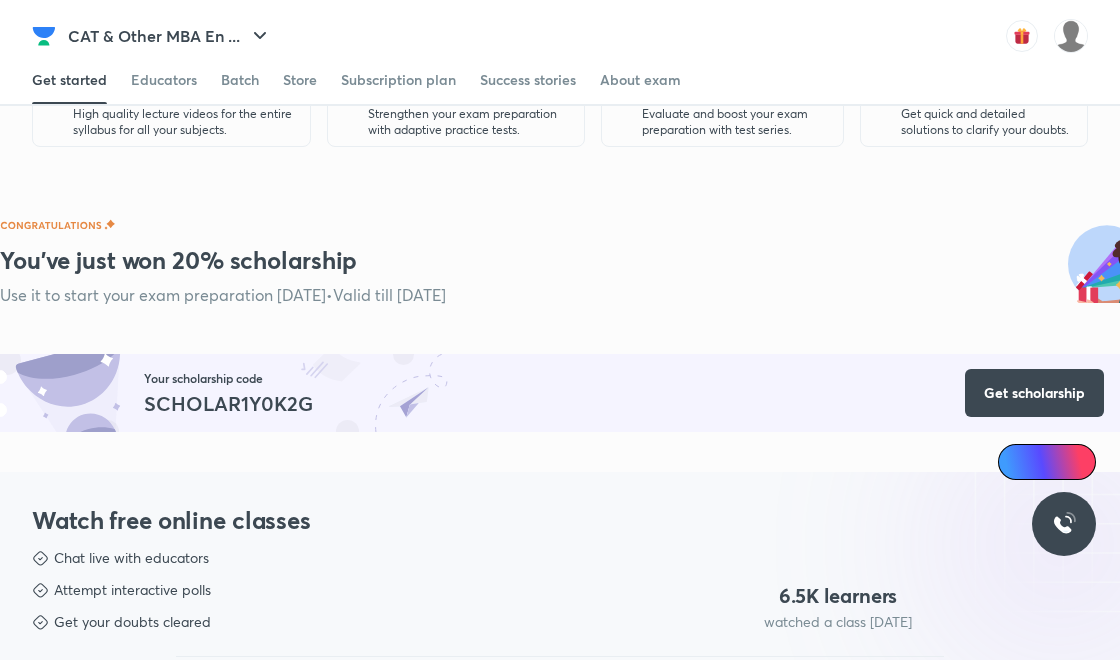 scroll, scrollTop: 0, scrollLeft: 0, axis: both 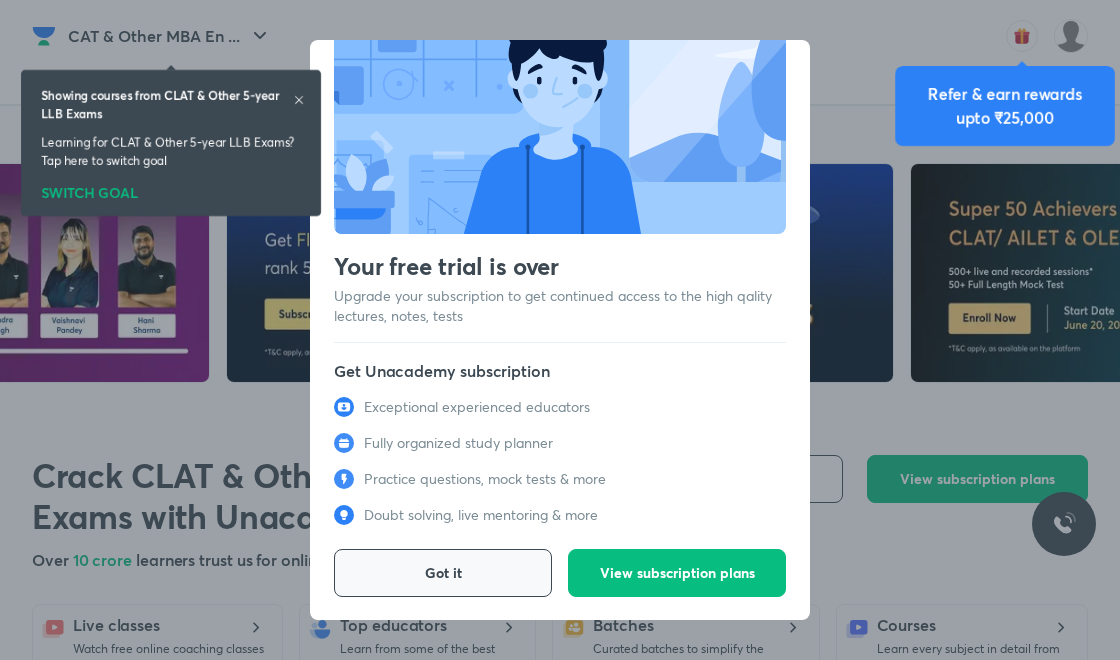 click on "Got it" at bounding box center (443, 573) 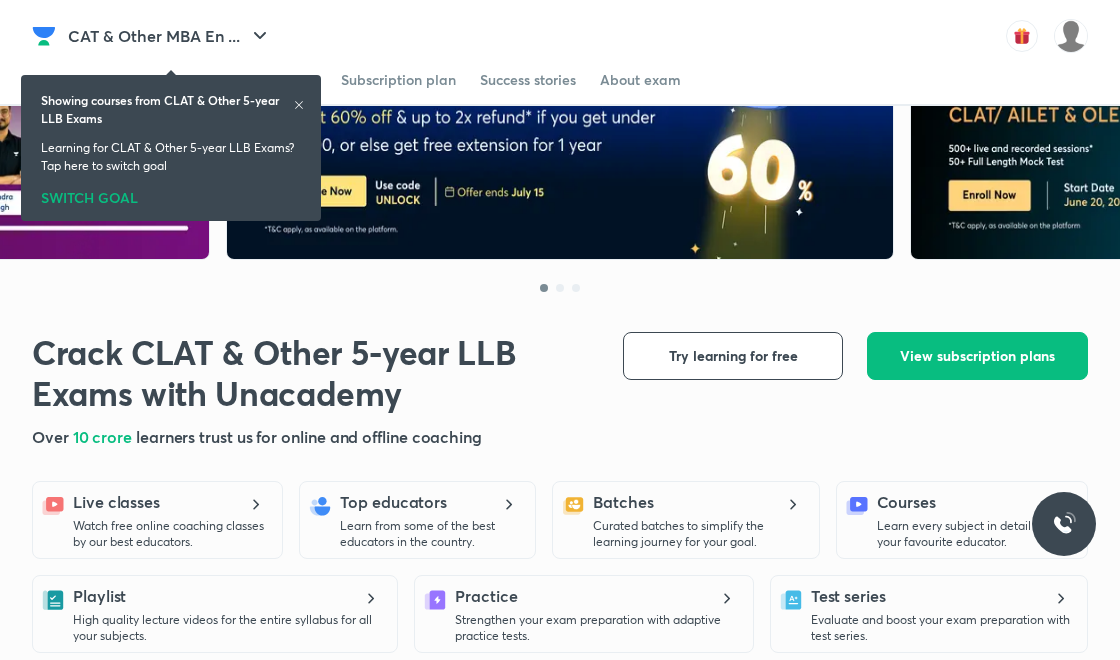 scroll, scrollTop: 123, scrollLeft: 0, axis: vertical 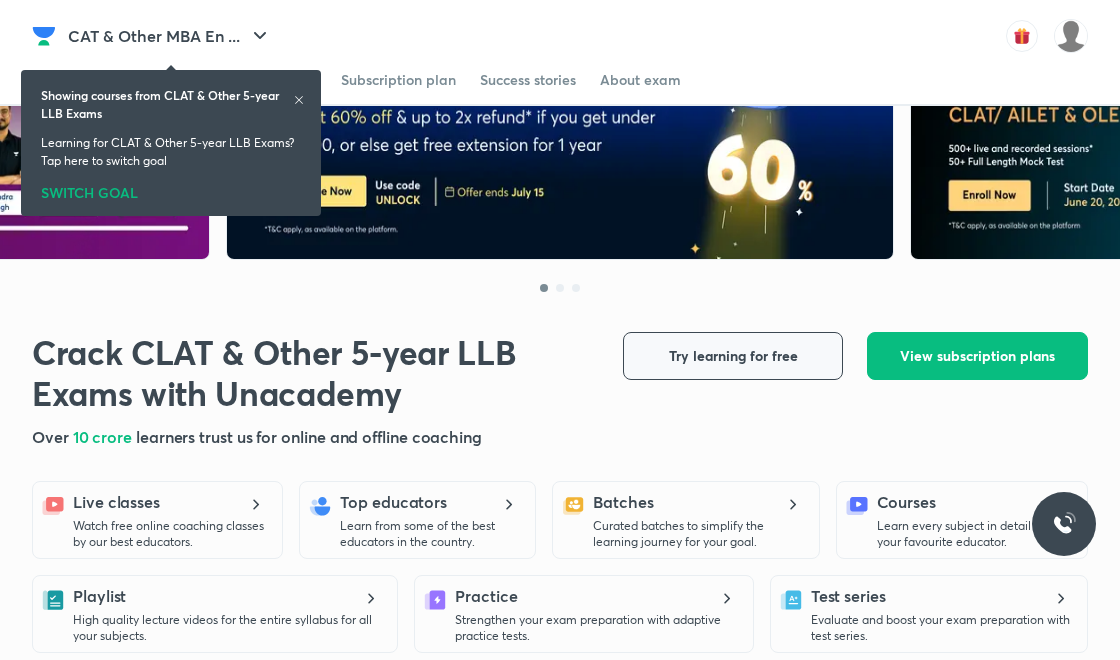 click on "Try learning for free" at bounding box center [733, 356] 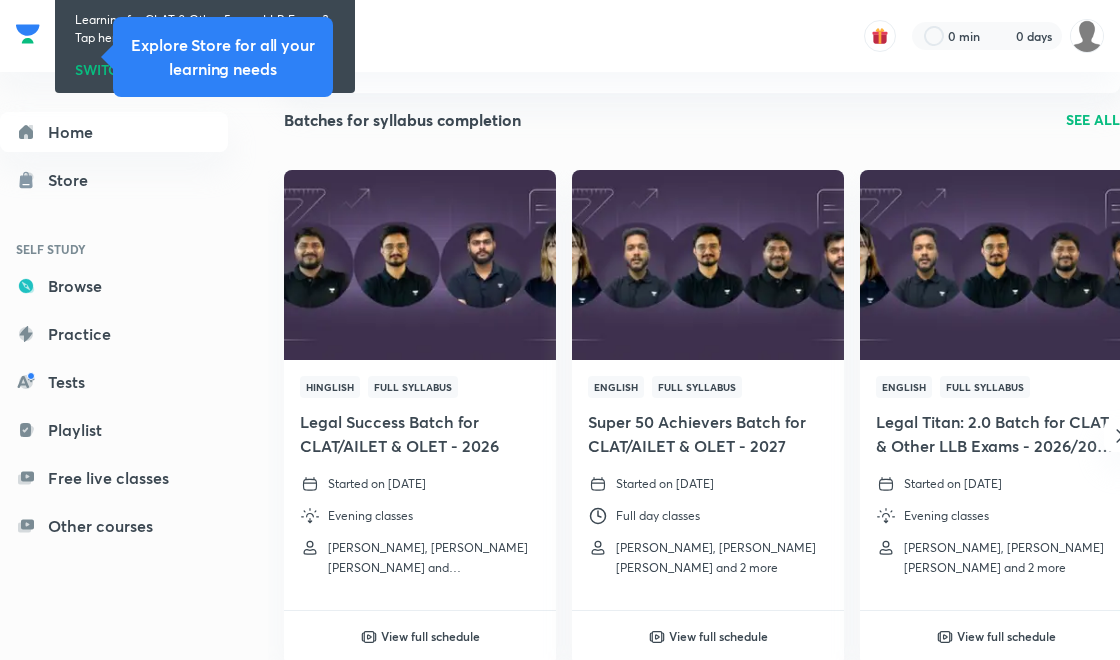 scroll, scrollTop: 0, scrollLeft: 0, axis: both 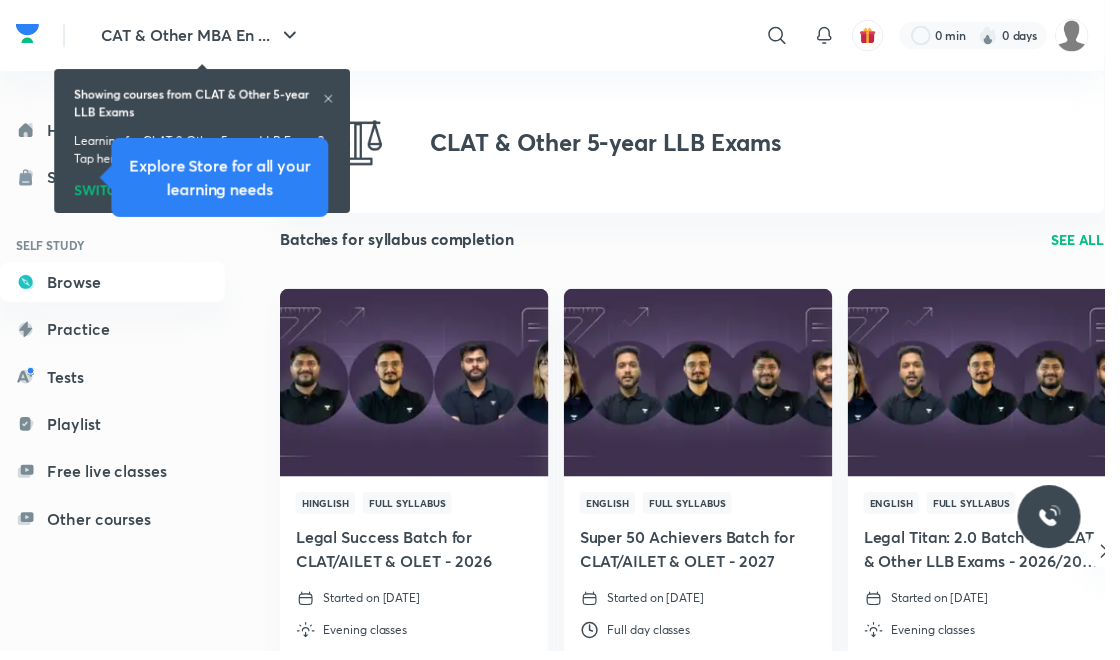 click on "Explore Store for all your learning needs" at bounding box center [223, 180] 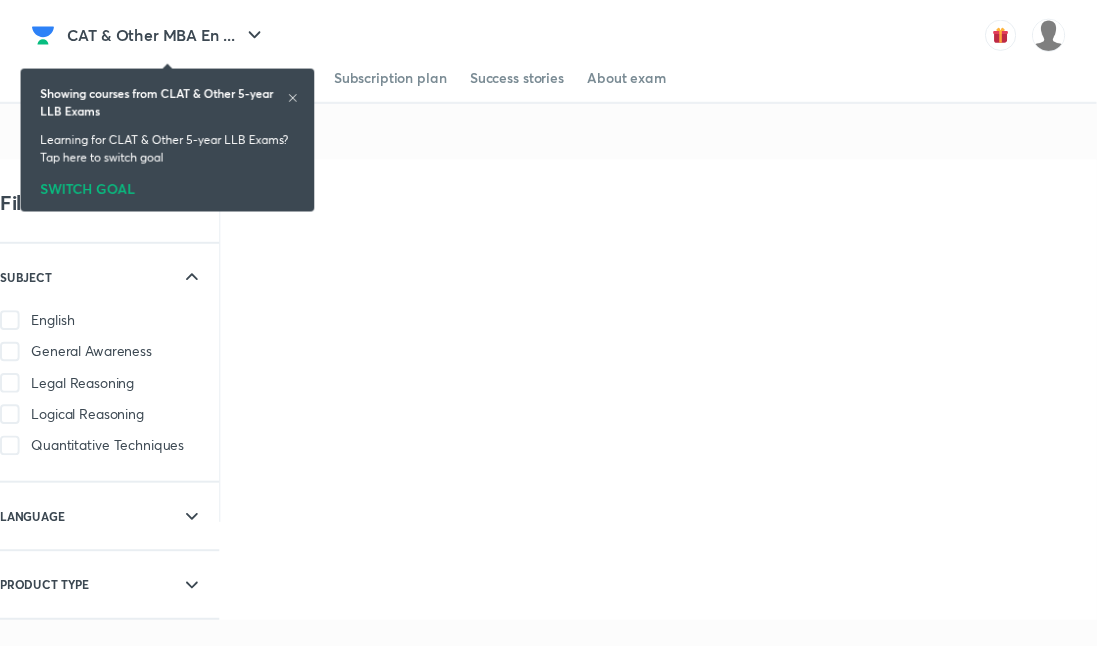 click 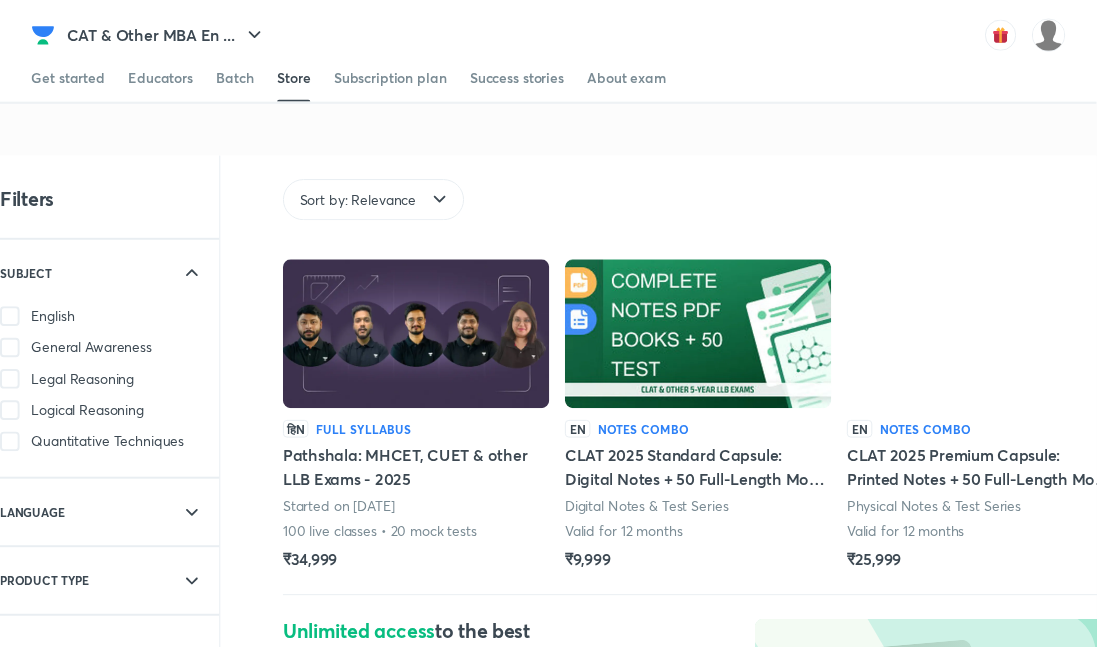scroll, scrollTop: 2, scrollLeft: 0, axis: vertical 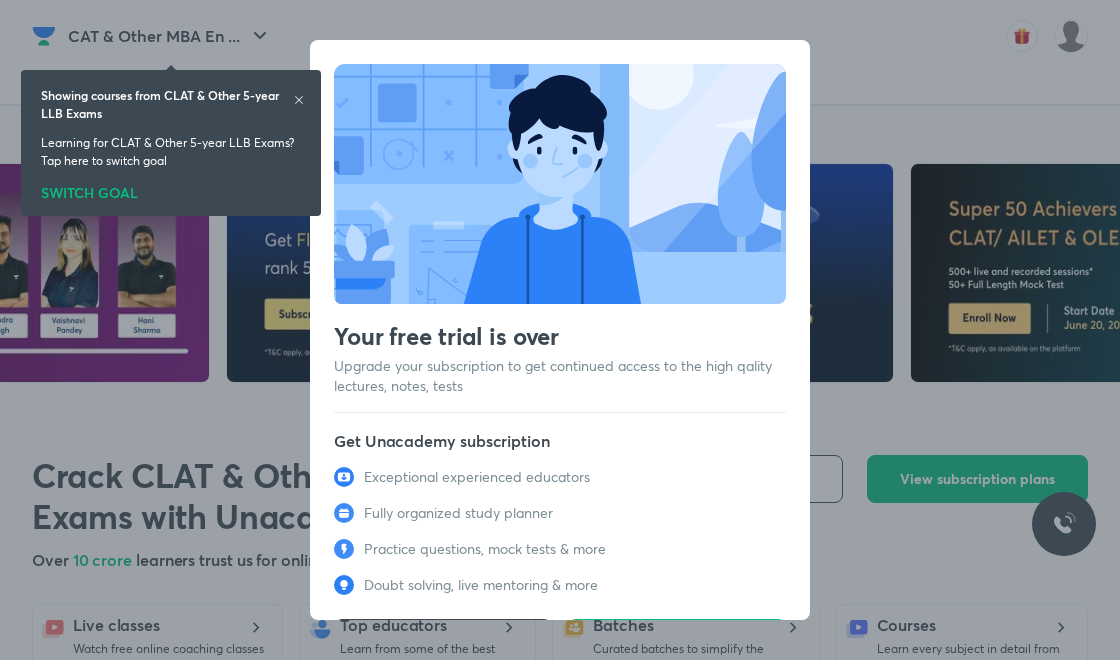 click on "Your free trial is over Upgrade your subscription to get continued access to the high qality lectures, notes, tests Get Unacademy subscription Exceptional experienced educators Fully organized study planner Practice questions, mock tests & more Doubt solving, live mentoring & more Got it View subscription plans" at bounding box center (560, 330) 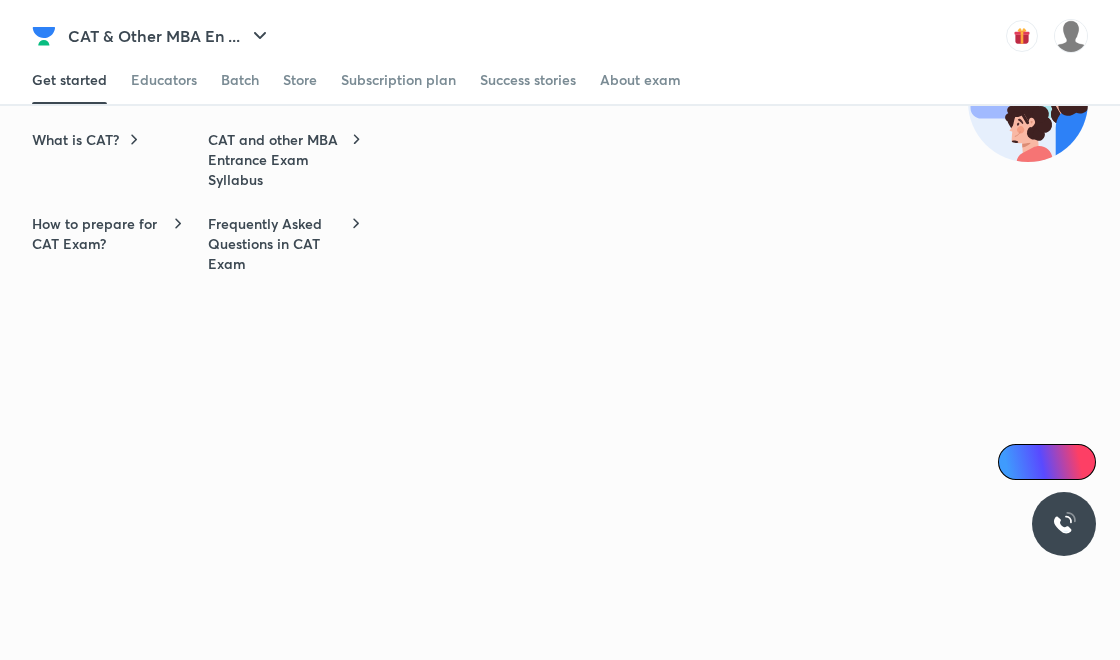 scroll, scrollTop: 0, scrollLeft: 0, axis: both 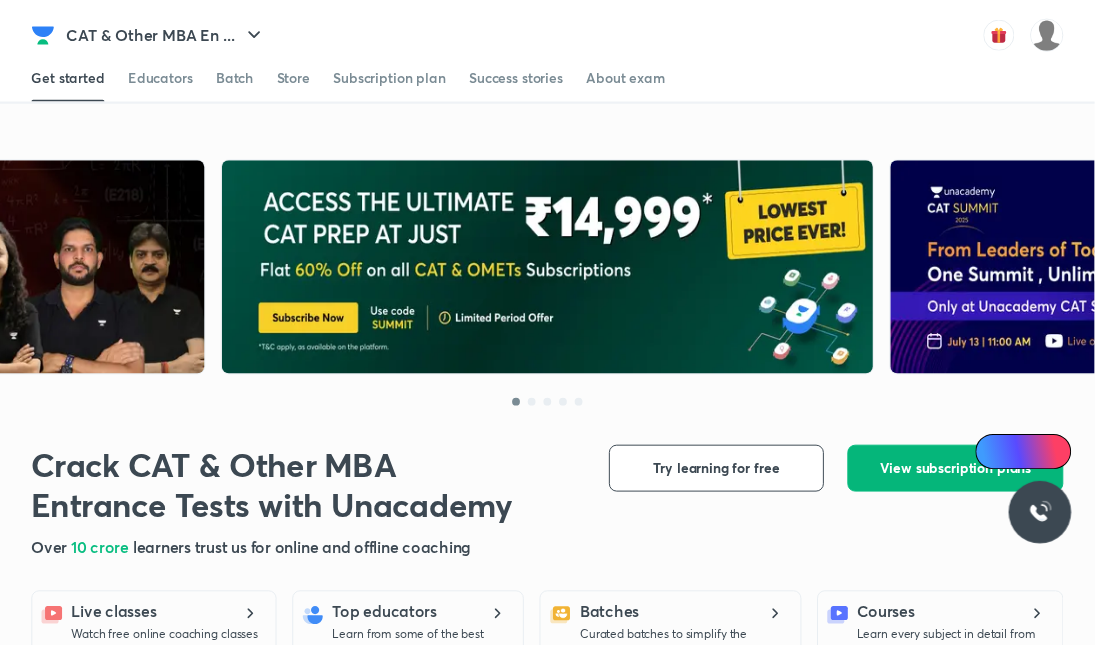 click on "View subscription plans" at bounding box center (977, 479) 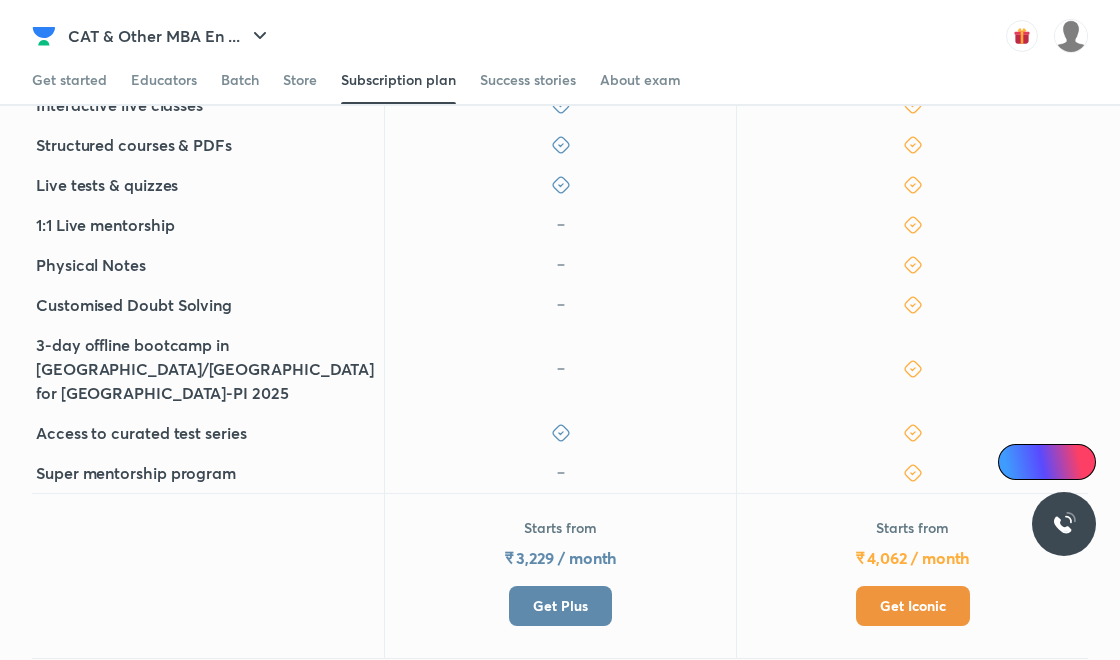 scroll, scrollTop: 515, scrollLeft: 0, axis: vertical 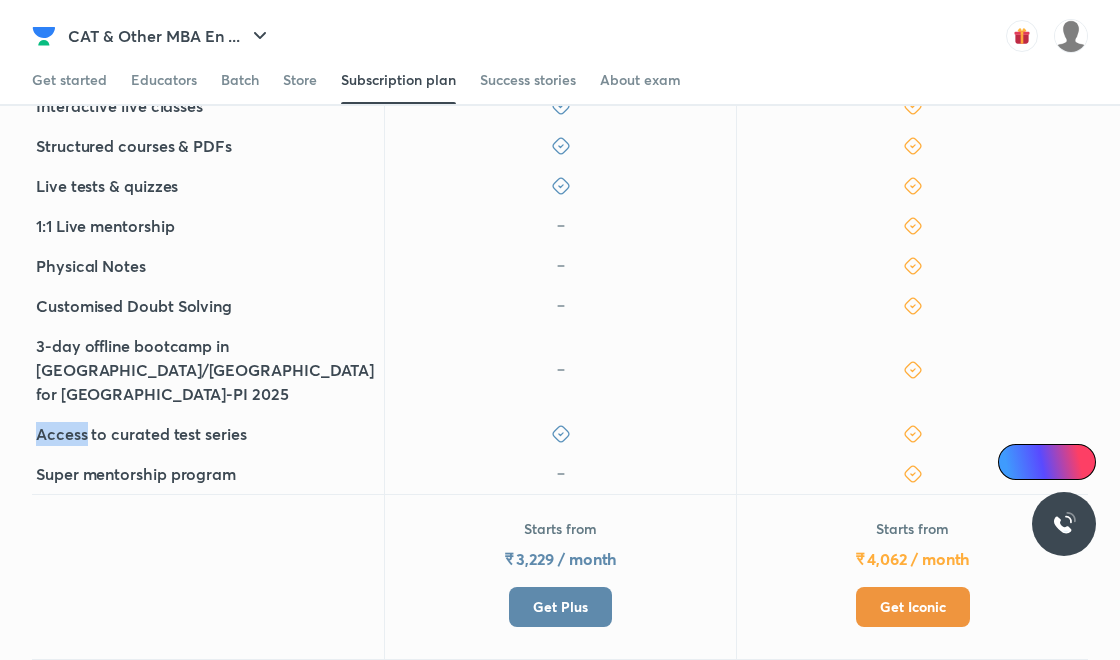 click at bounding box center [560, 306] 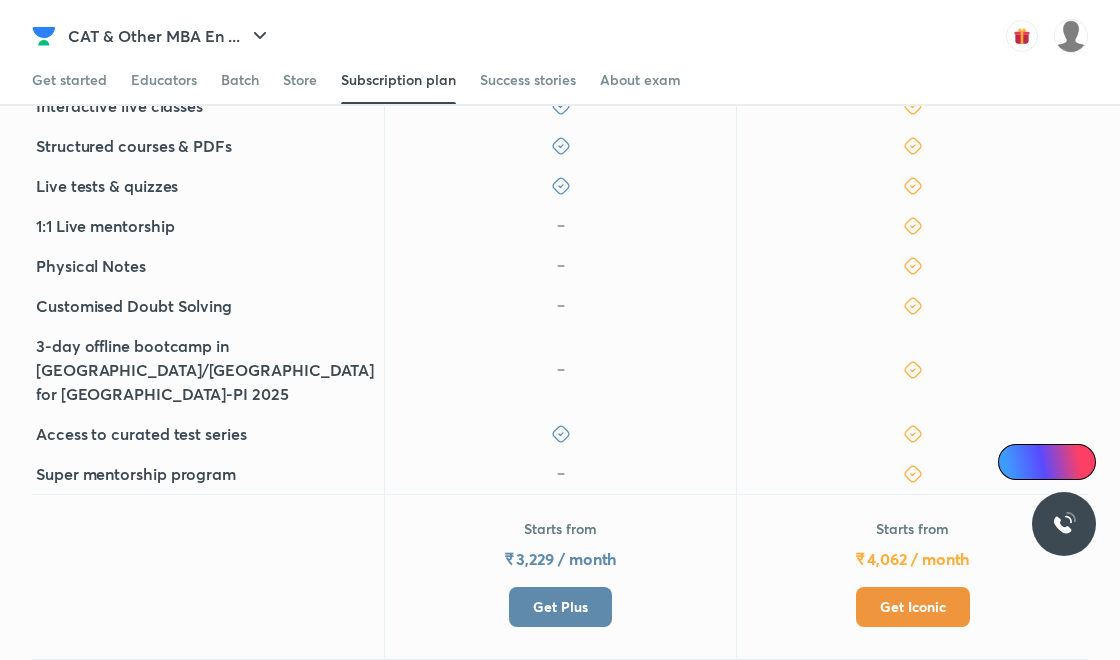 click at bounding box center [560, 306] 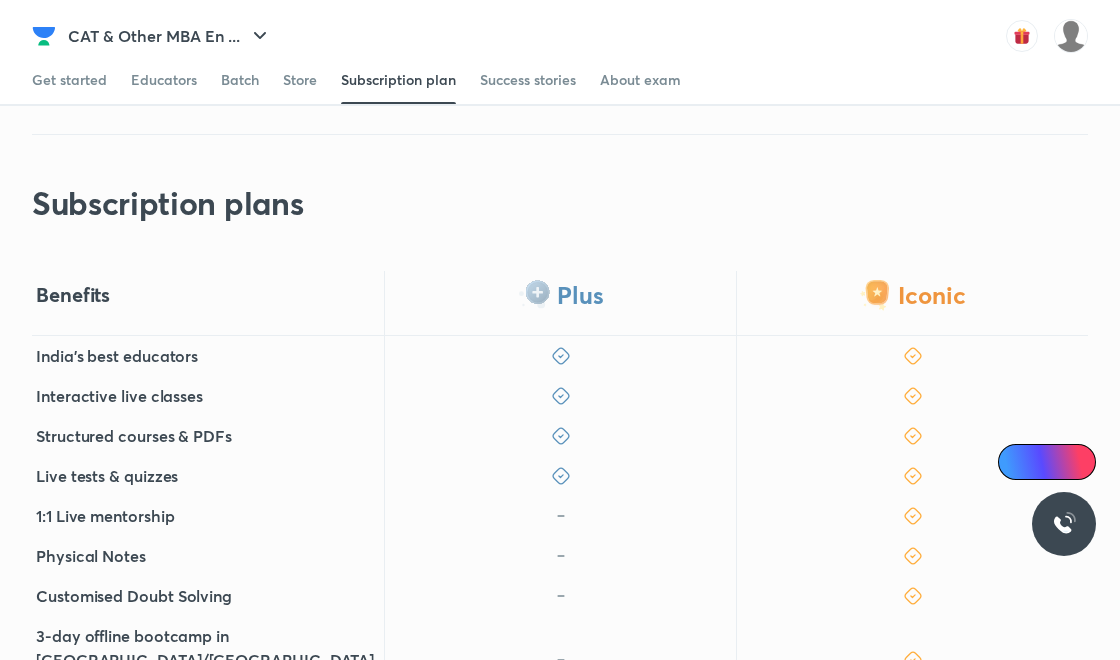 scroll, scrollTop: 225, scrollLeft: 0, axis: vertical 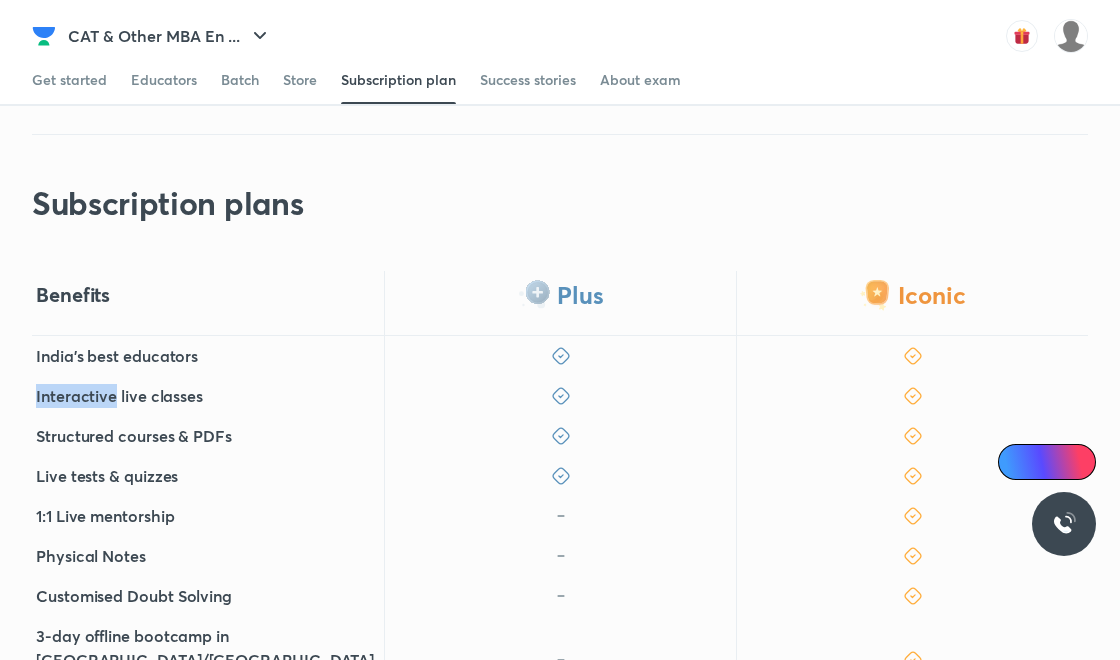 click at bounding box center [912, 356] 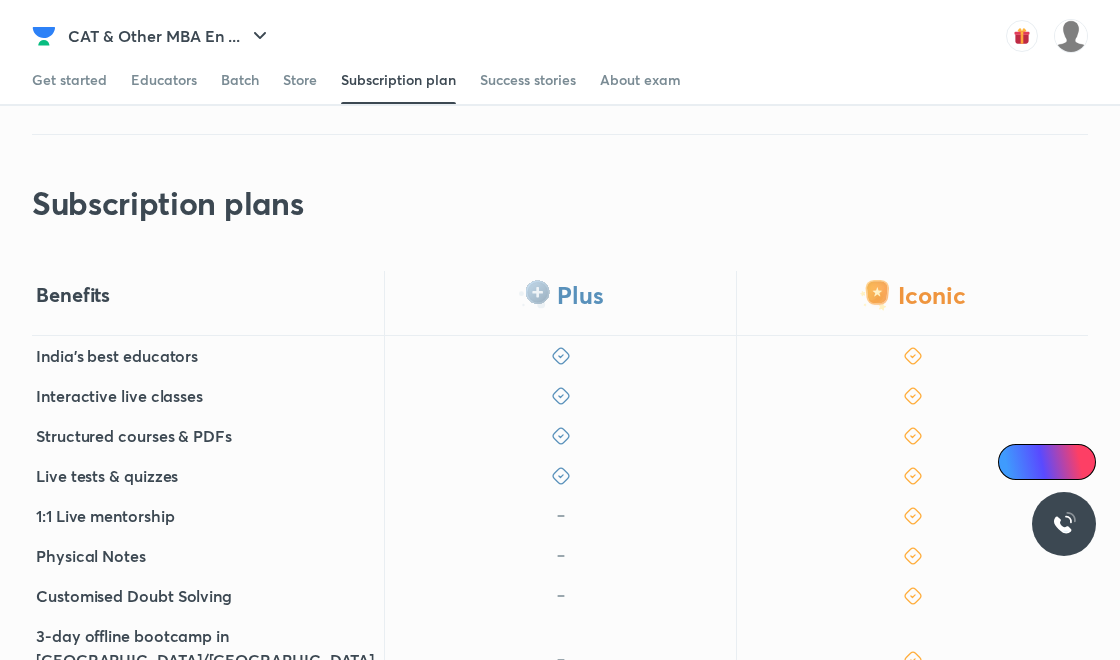 click at bounding box center (912, 396) 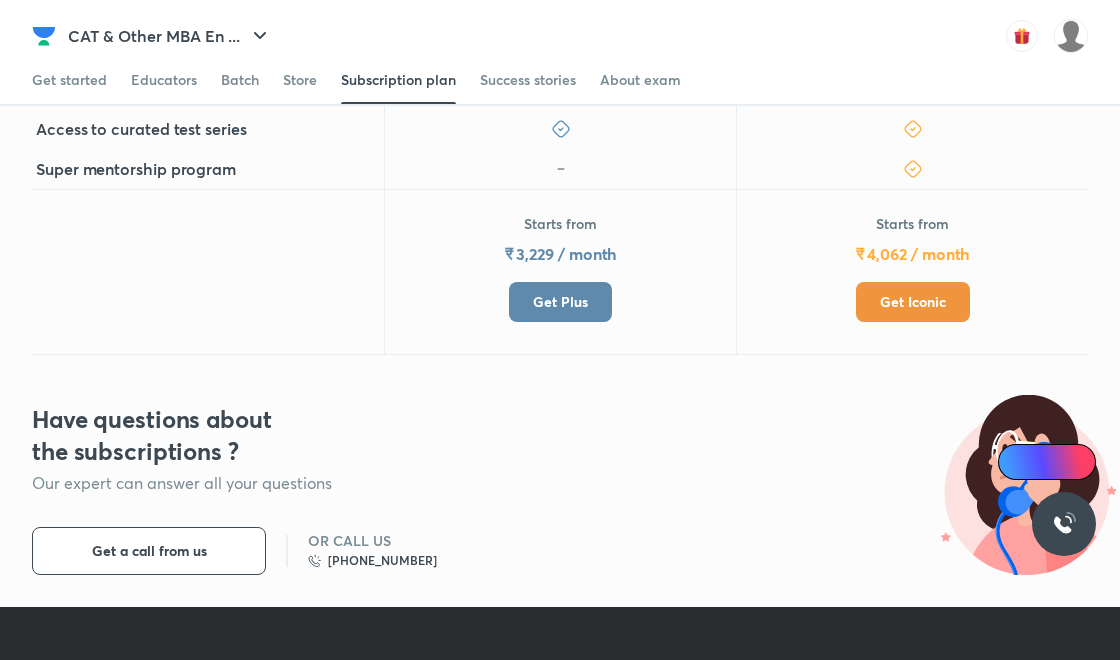 scroll, scrollTop: 825, scrollLeft: 0, axis: vertical 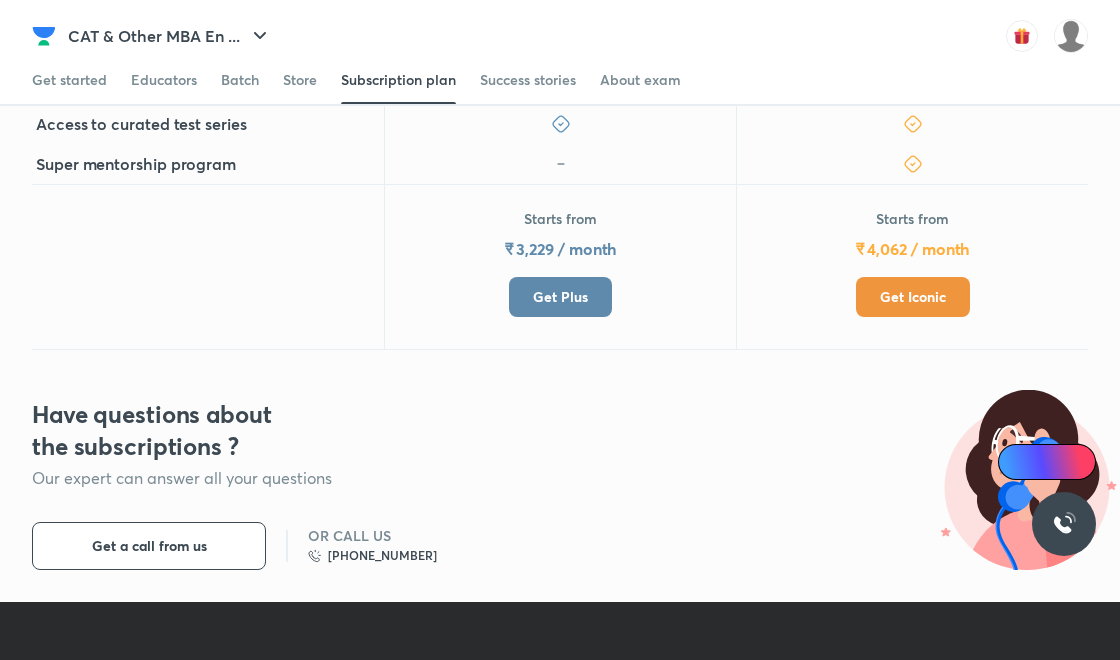 click on "Get Iconic" at bounding box center [913, 297] 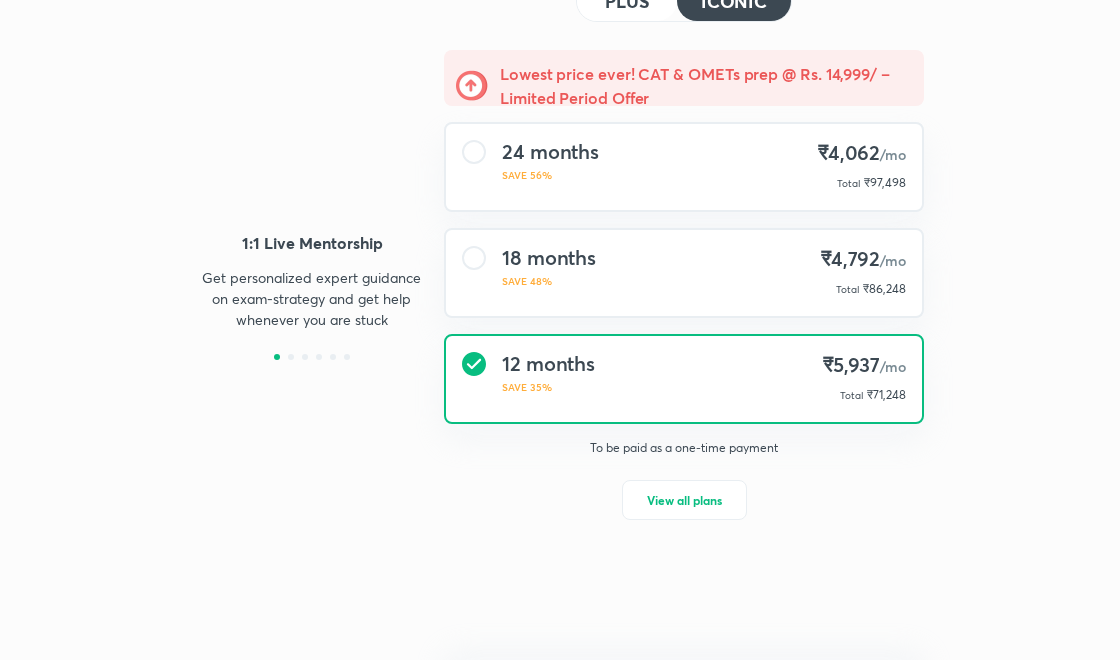 scroll, scrollTop: 0, scrollLeft: 0, axis: both 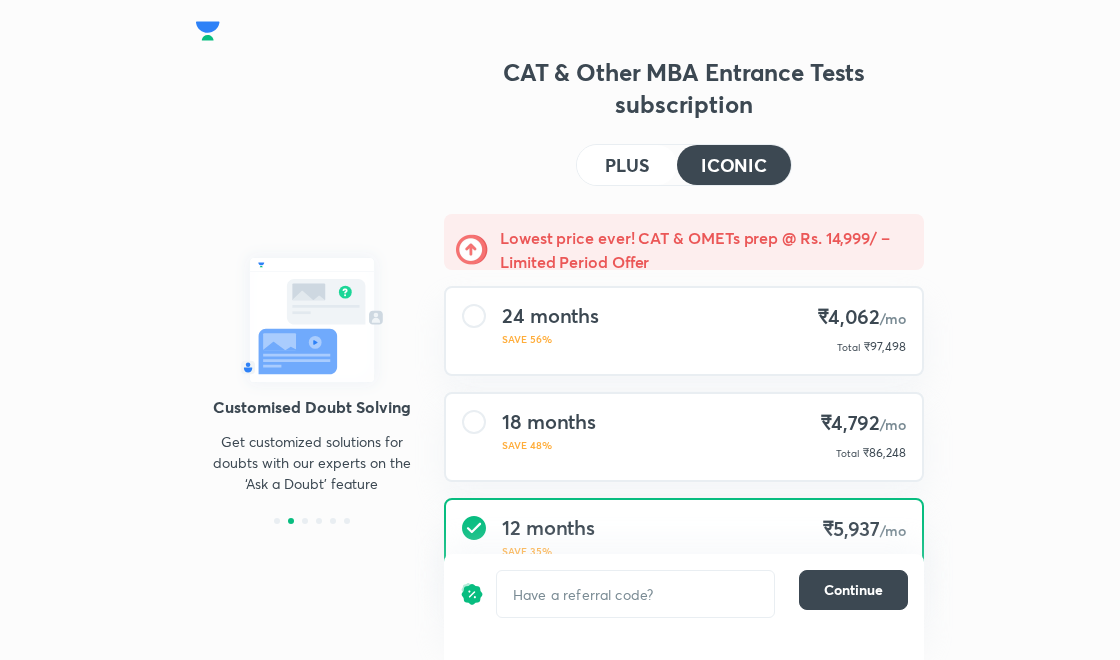 click on "24 months SAVE 56% ₹4,062  /mo Total ₹97,498" at bounding box center (684, 331) 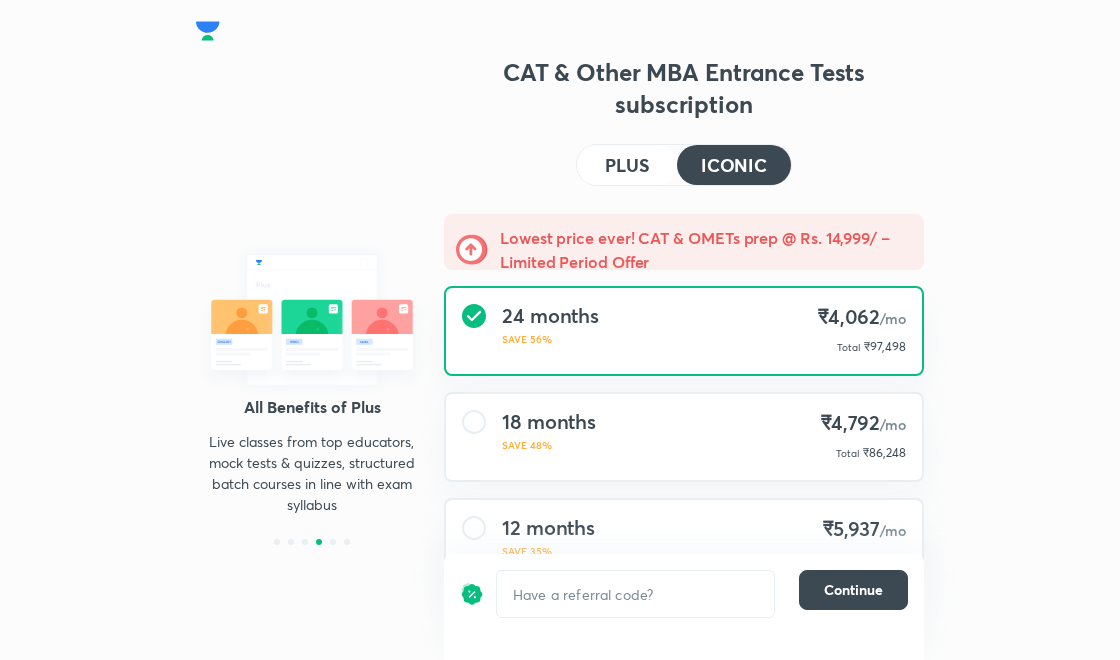 click on "PLUS" at bounding box center (627, 165) 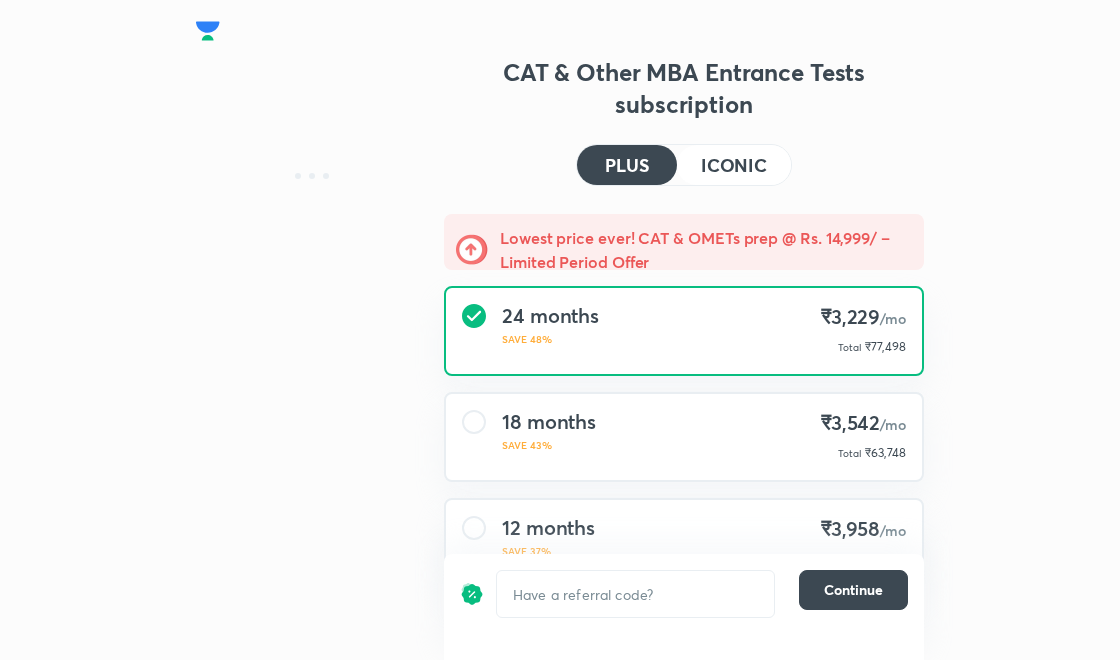 click on "ICONIC" at bounding box center (734, 165) 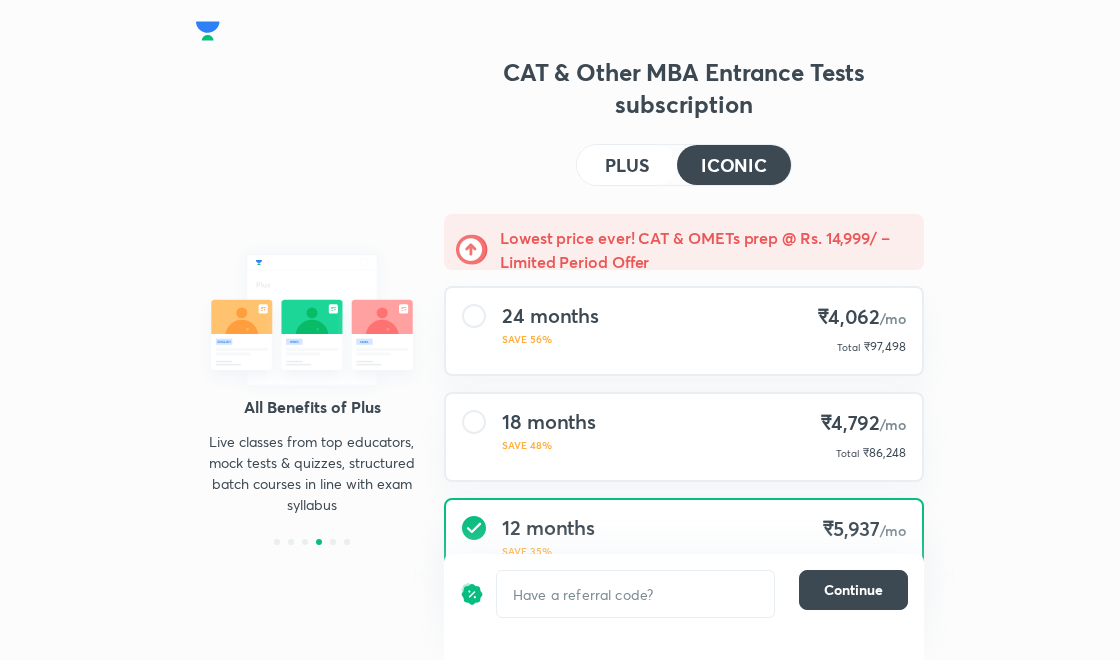 scroll, scrollTop: 66, scrollLeft: 0, axis: vertical 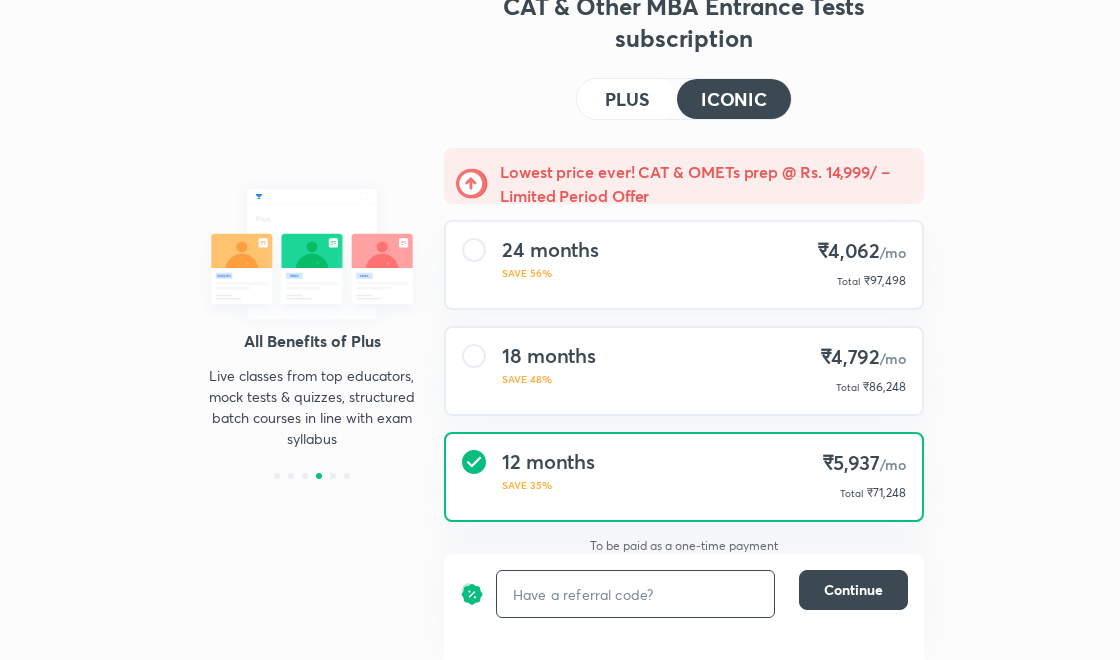 click at bounding box center [635, 594] 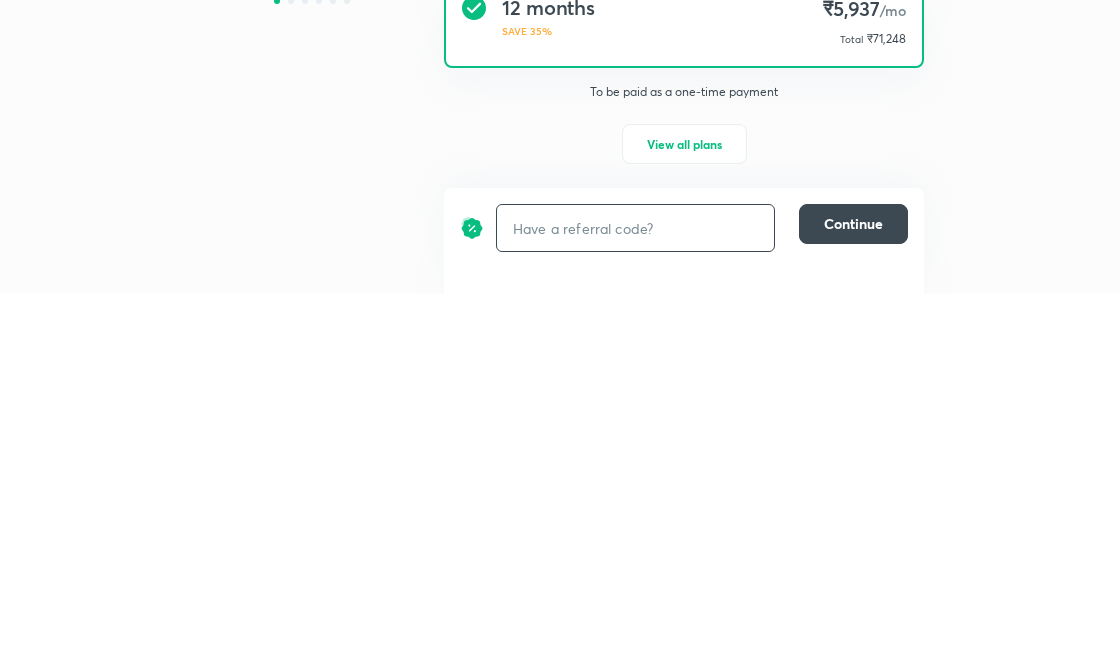 scroll, scrollTop: 162, scrollLeft: 0, axis: vertical 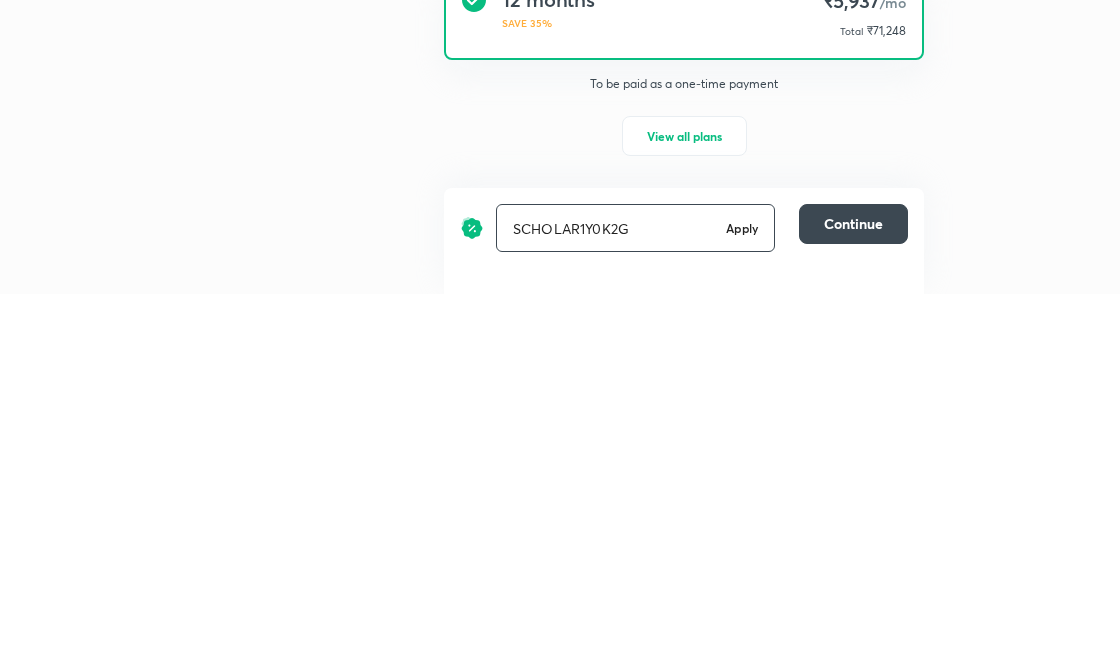 type on "SCHOLAR1Y0K2G" 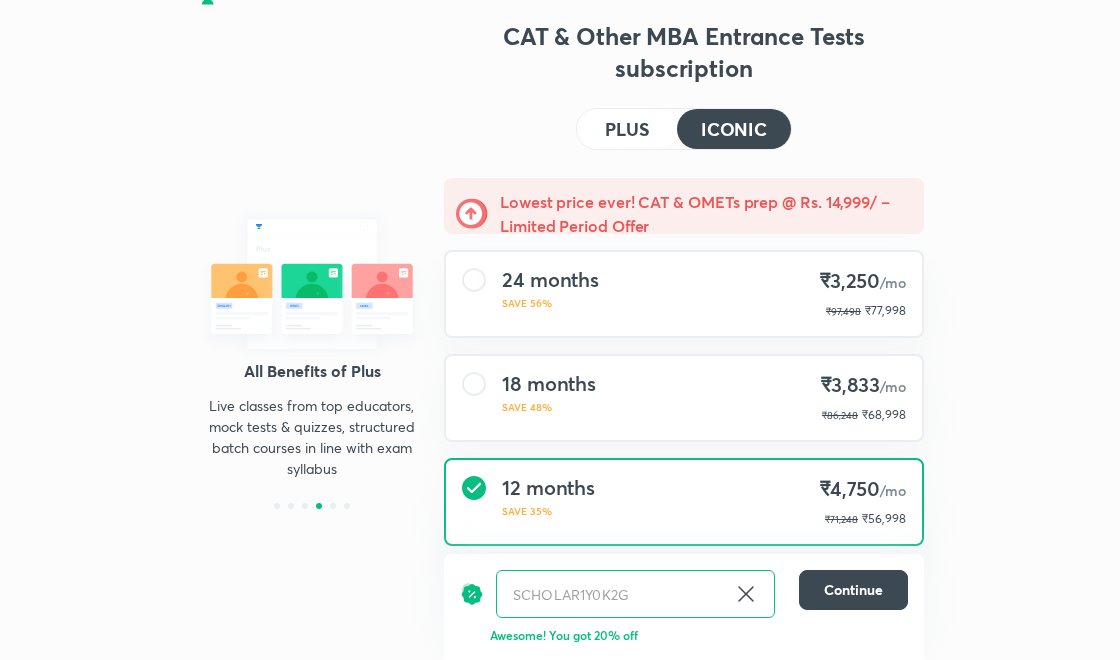 scroll, scrollTop: 61, scrollLeft: 0, axis: vertical 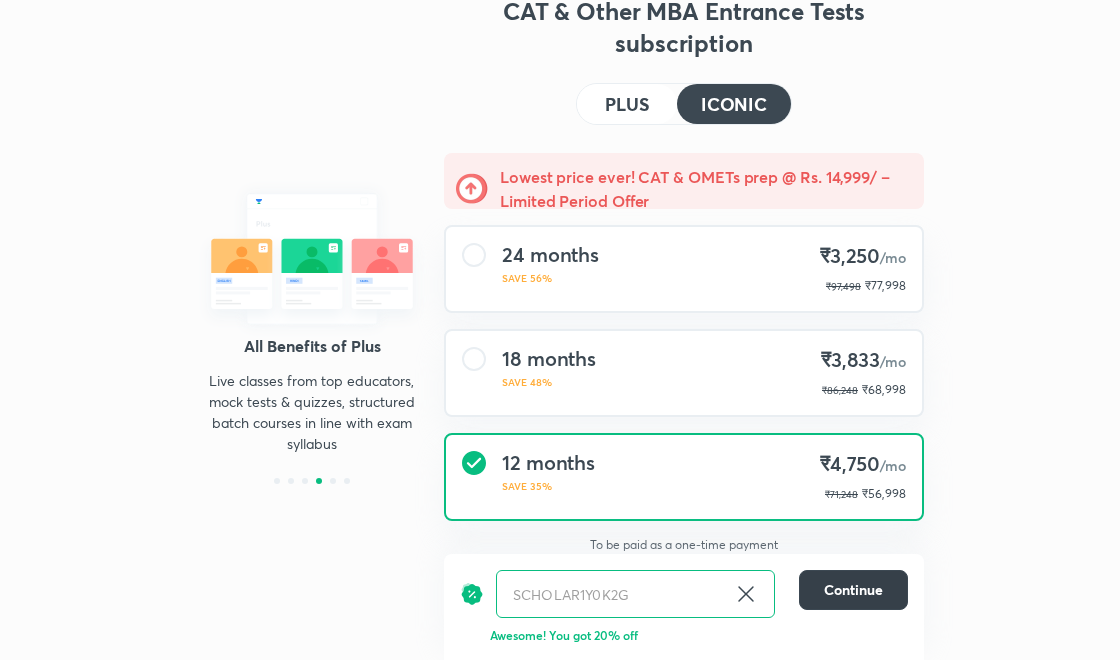 click on "Continue" at bounding box center [853, 590] 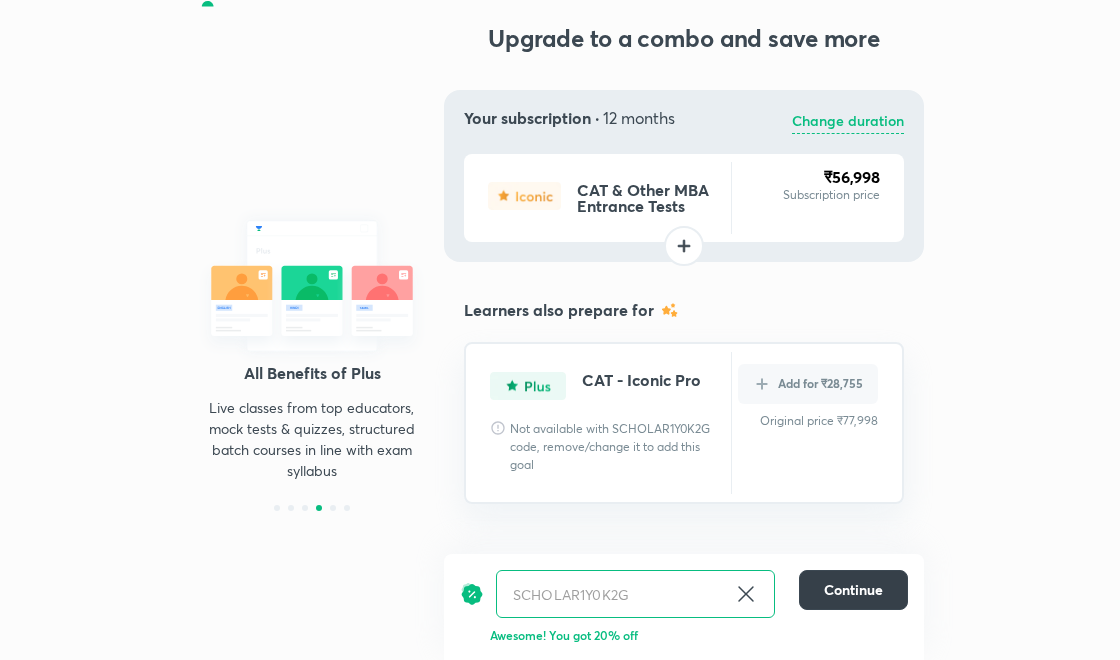 scroll, scrollTop: 0, scrollLeft: 0, axis: both 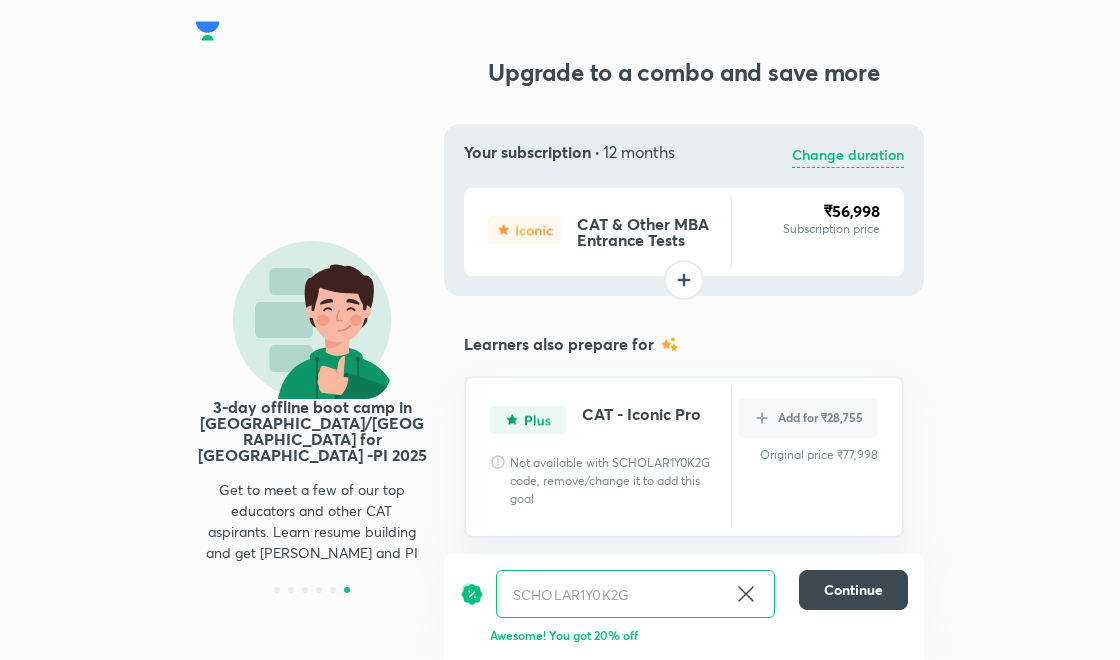 click at bounding box center (684, 280) 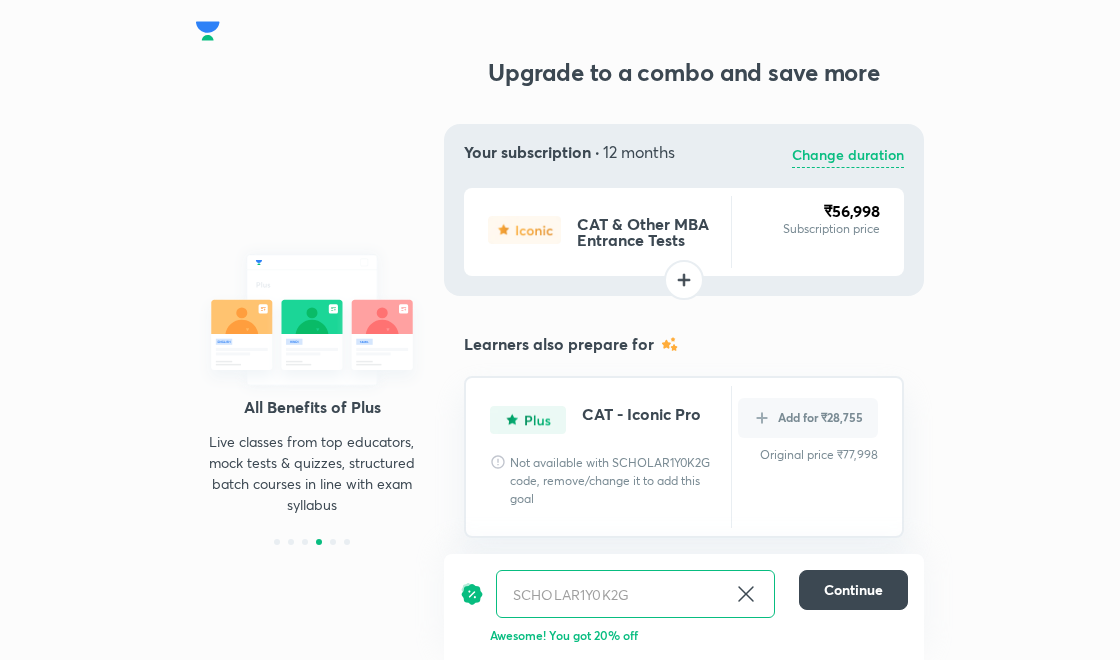 click on "Change duration" at bounding box center [848, 156] 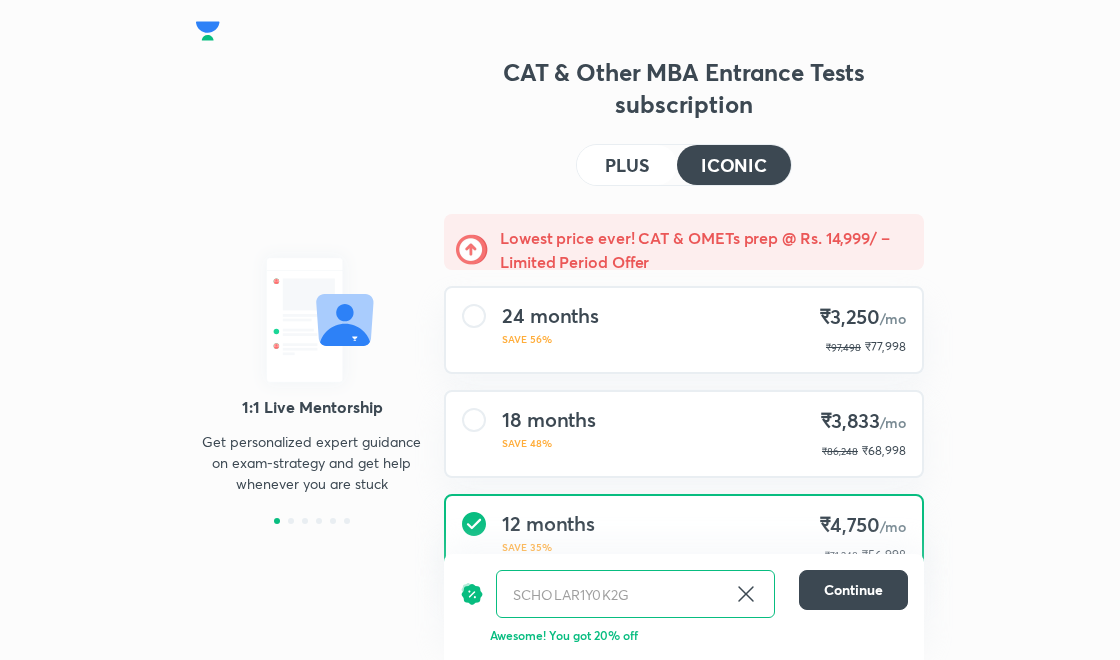 click on "₹3,250  /mo" at bounding box center (863, 318) 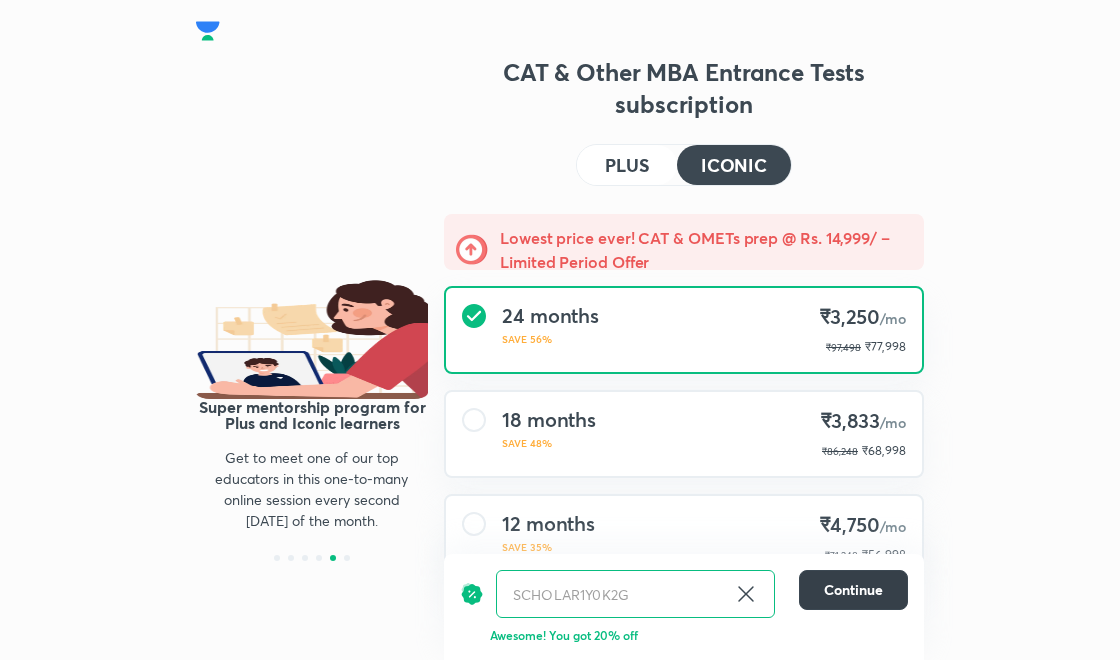 click on "Continue" at bounding box center (853, 590) 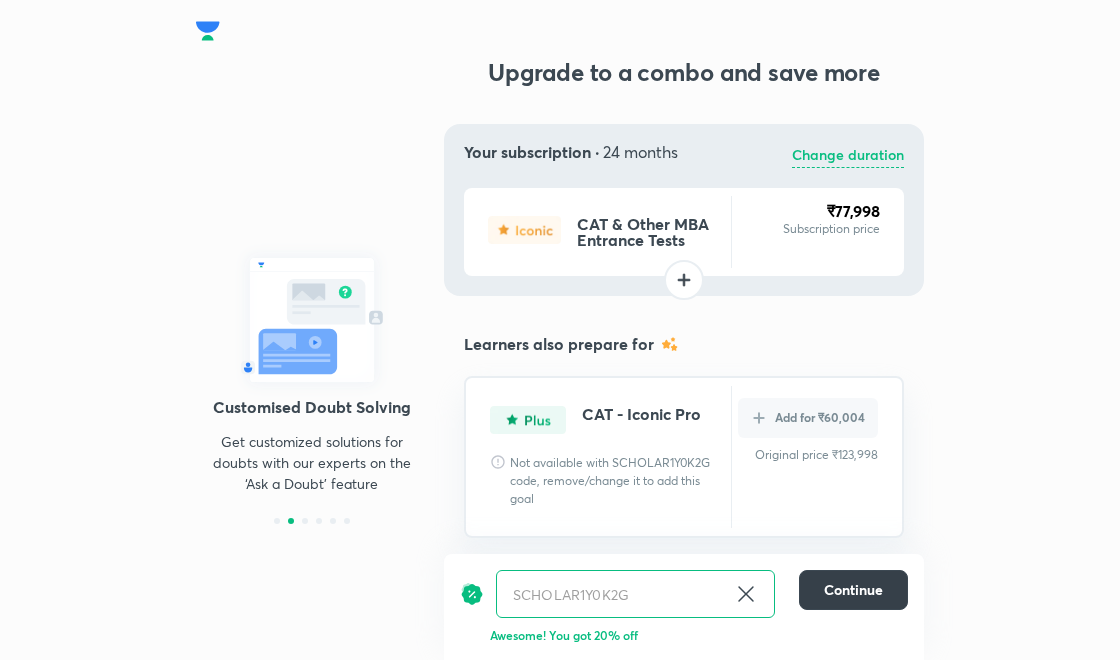 click on "Continue" at bounding box center [853, 590] 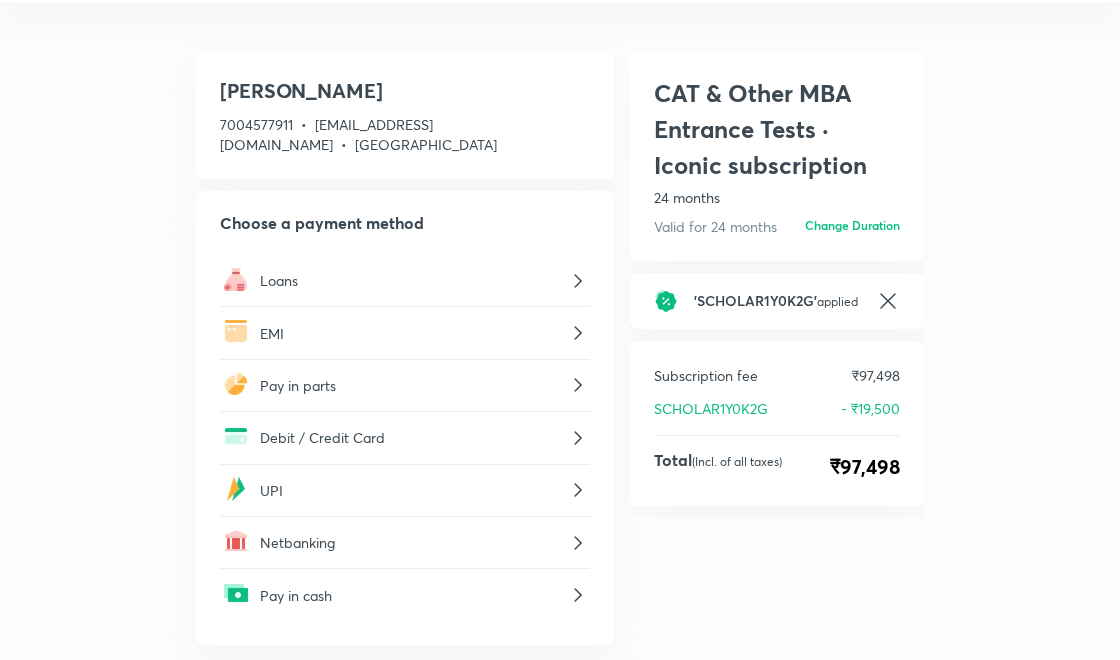 scroll, scrollTop: 14, scrollLeft: 0, axis: vertical 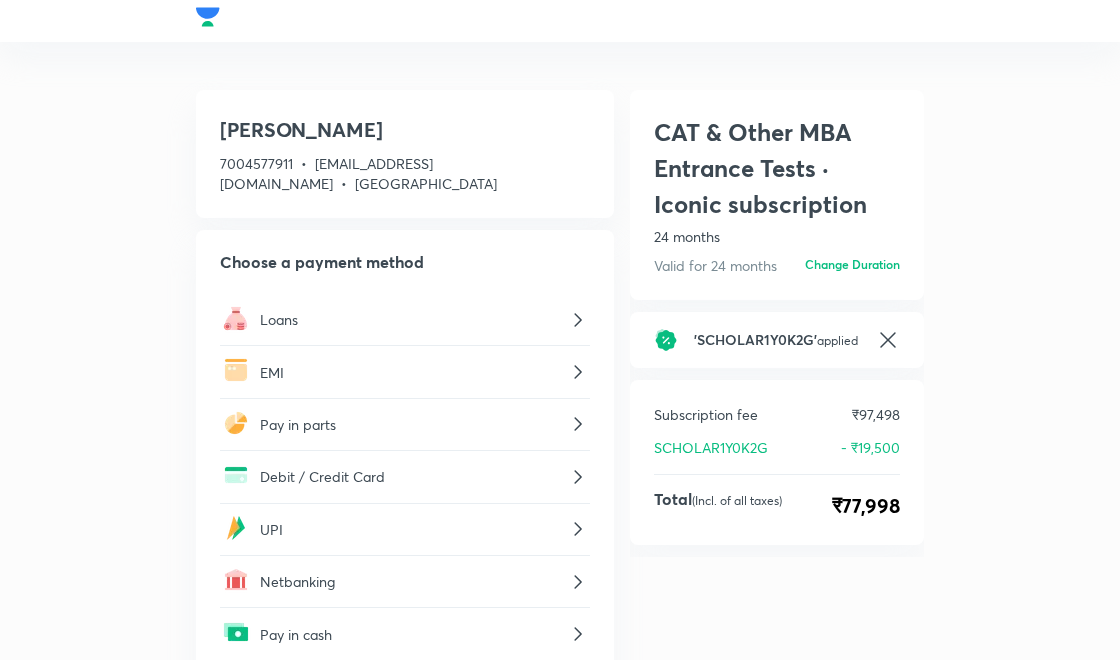 click 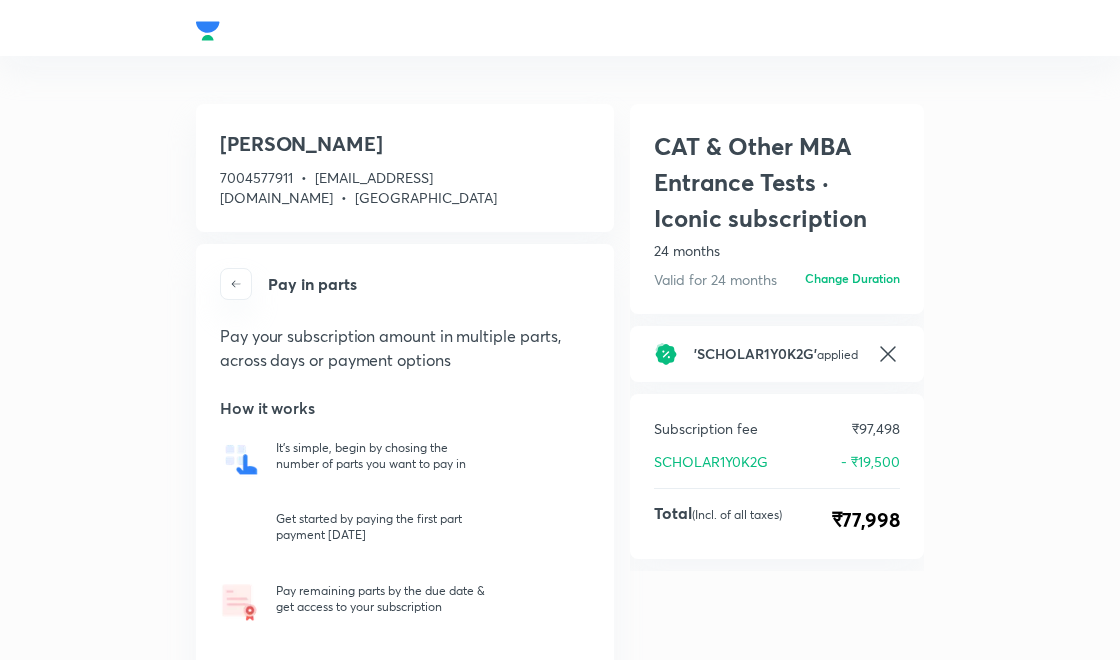 click on "Continue" at bounding box center [284, 742] 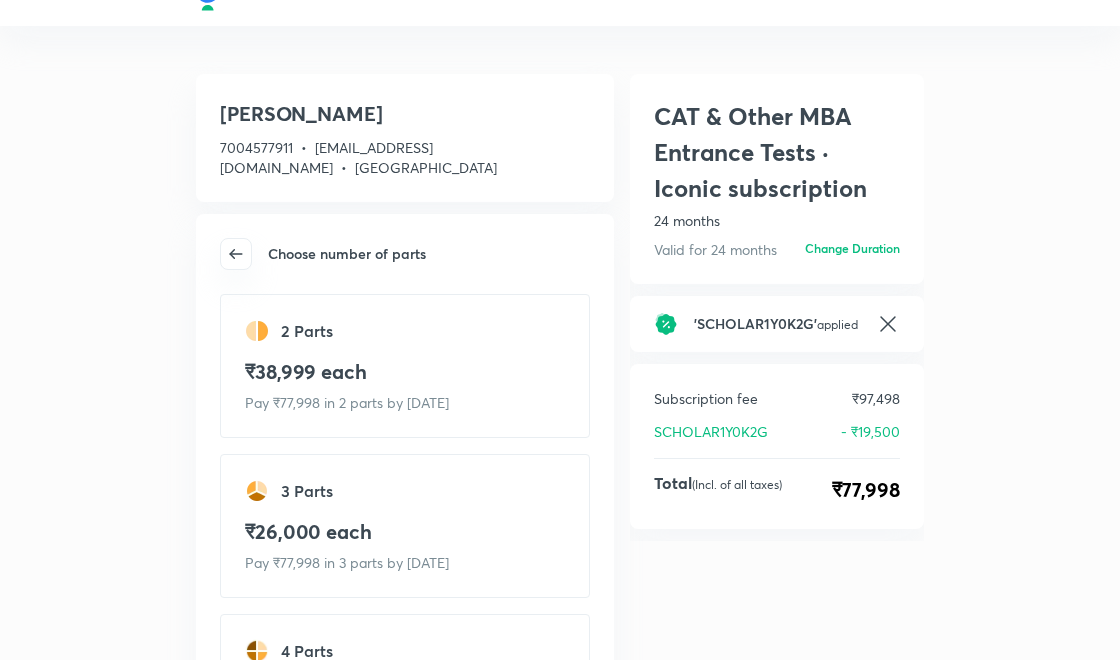 scroll, scrollTop: 0, scrollLeft: 0, axis: both 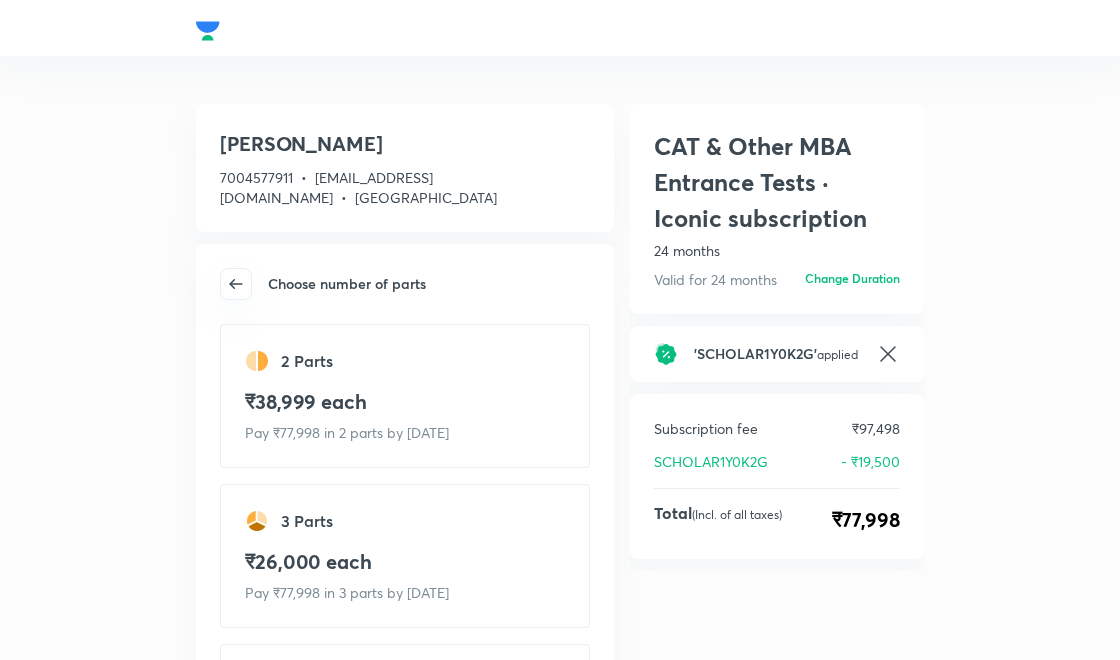 click 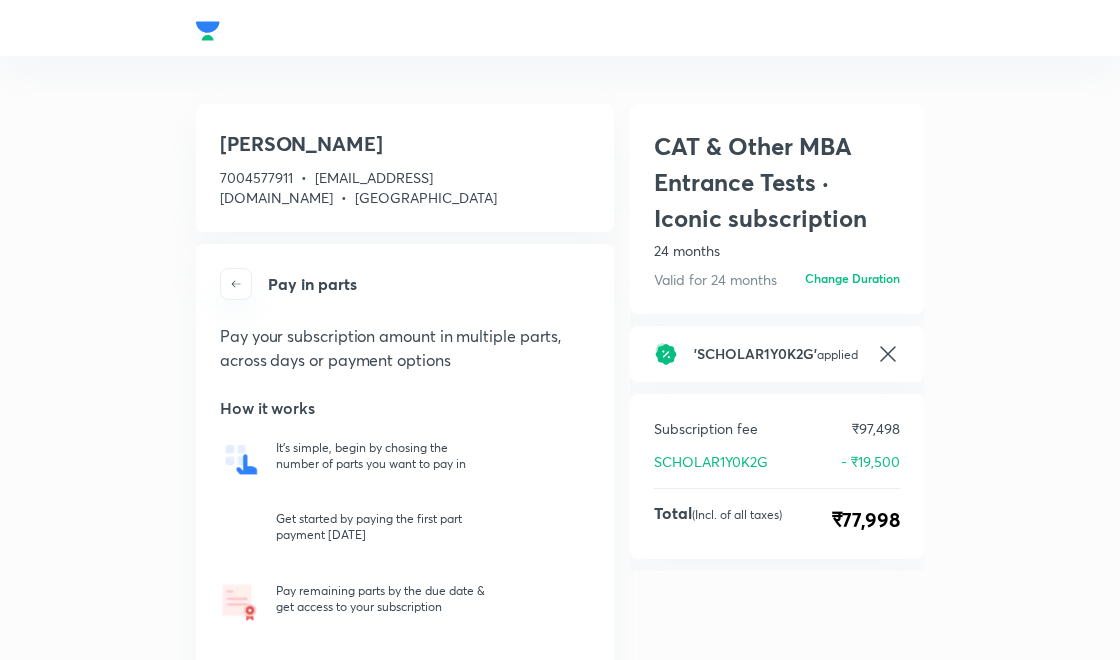 click 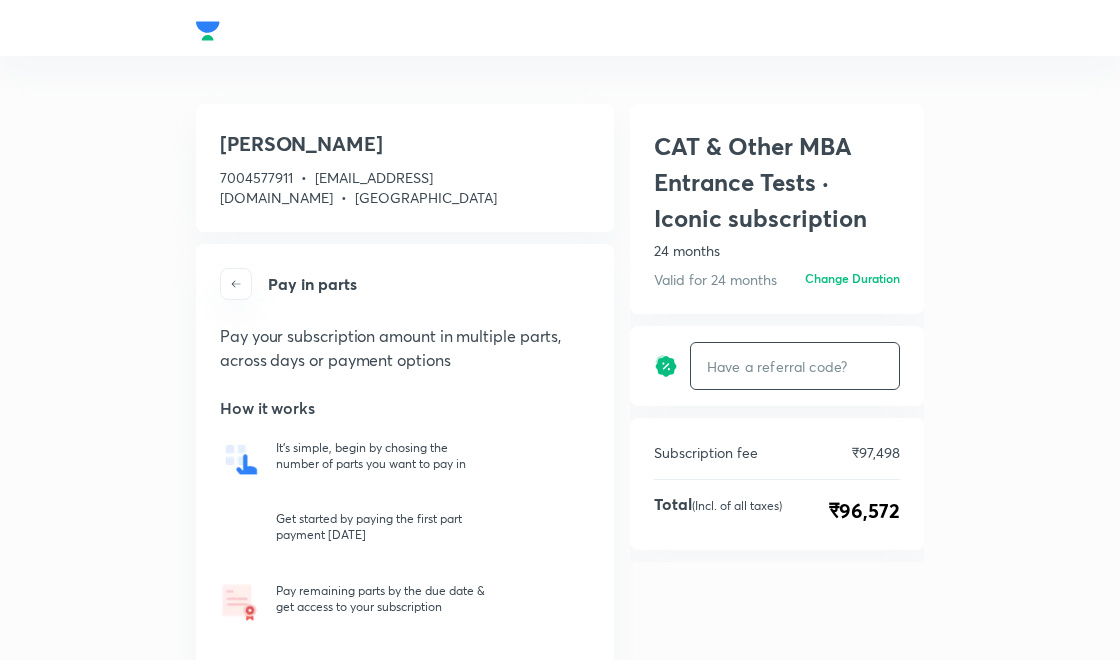 click at bounding box center (795, 366) 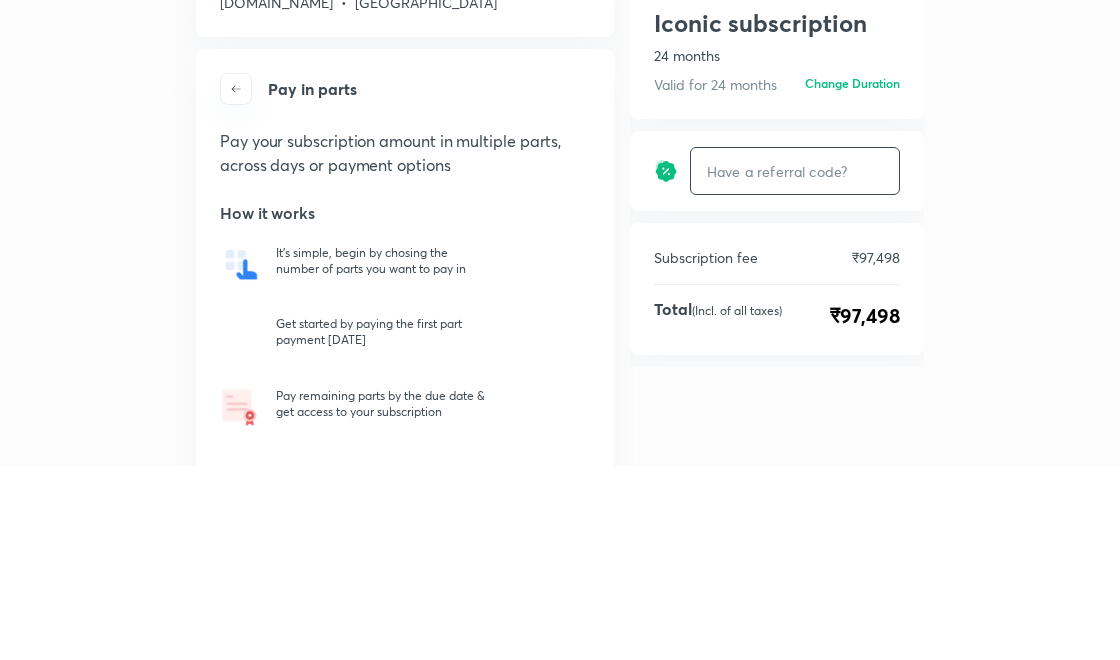 click at bounding box center [795, 366] 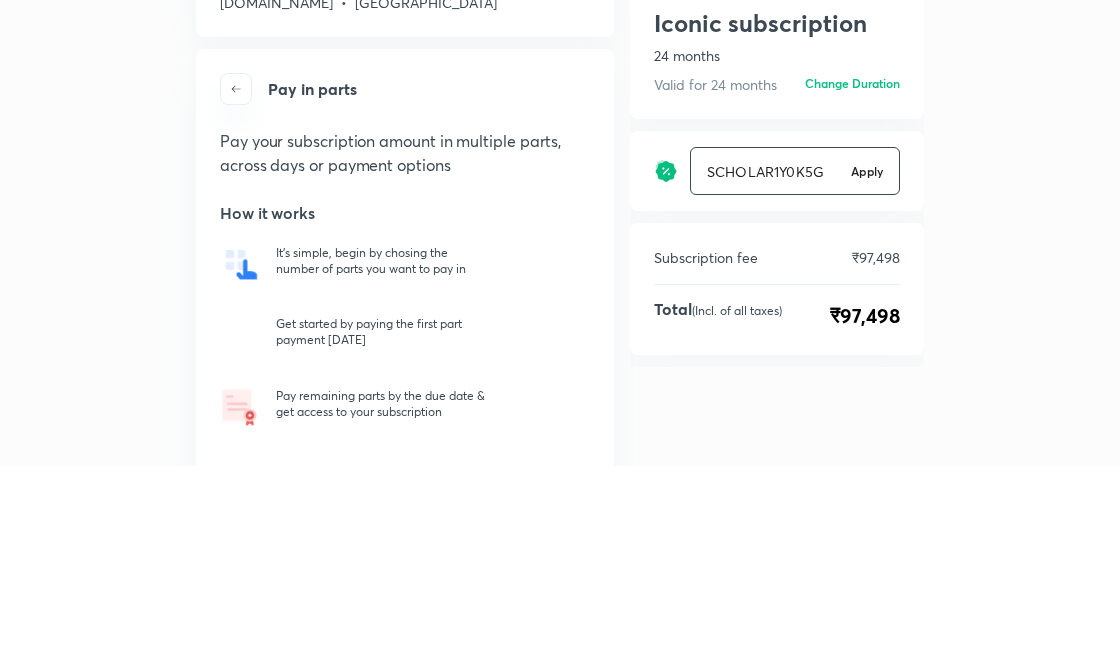 type on "SCHOLAR1Y0K5G" 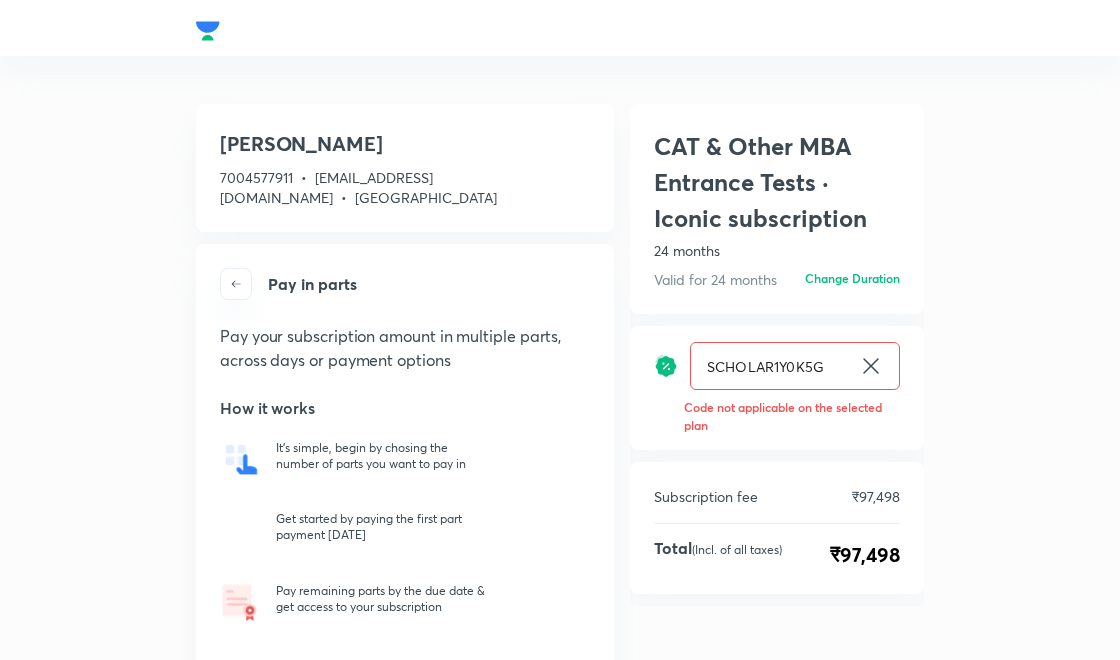 click on "SCHOLAR1Y0K5G" at bounding box center [771, 366] 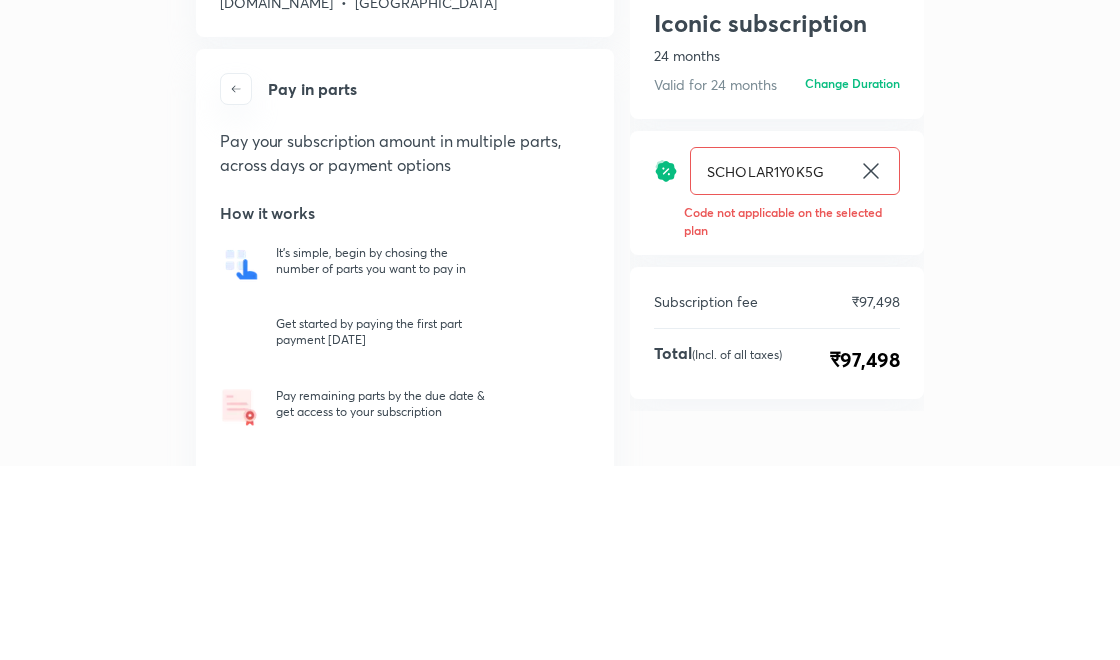 type on "SCHOLAR1Y0K5" 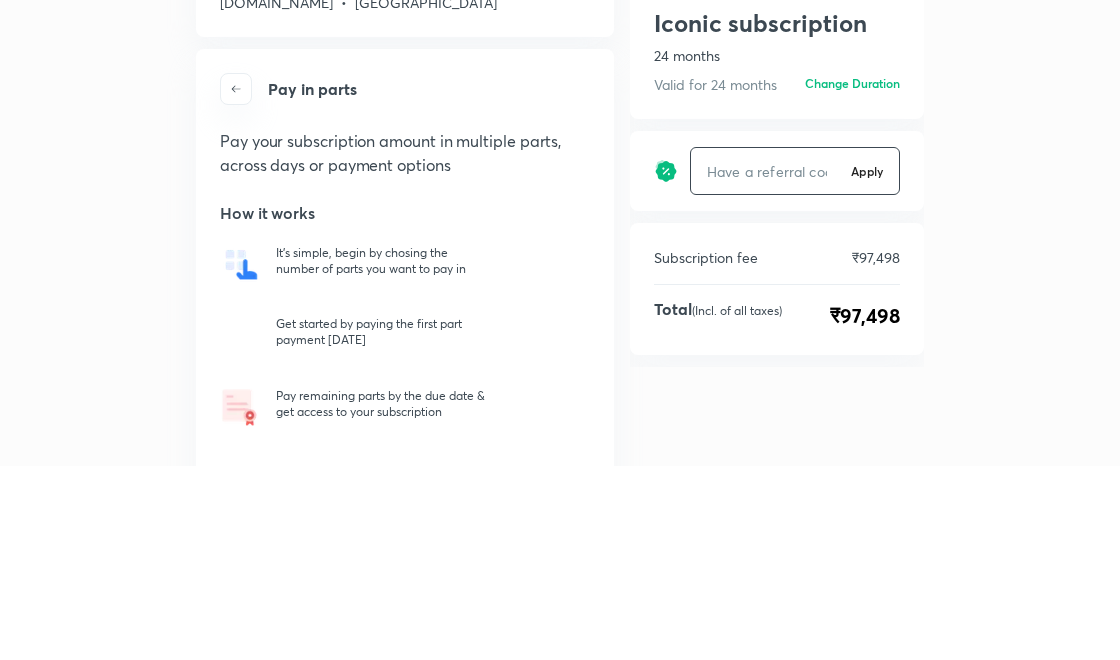 click at bounding box center (767, 366) 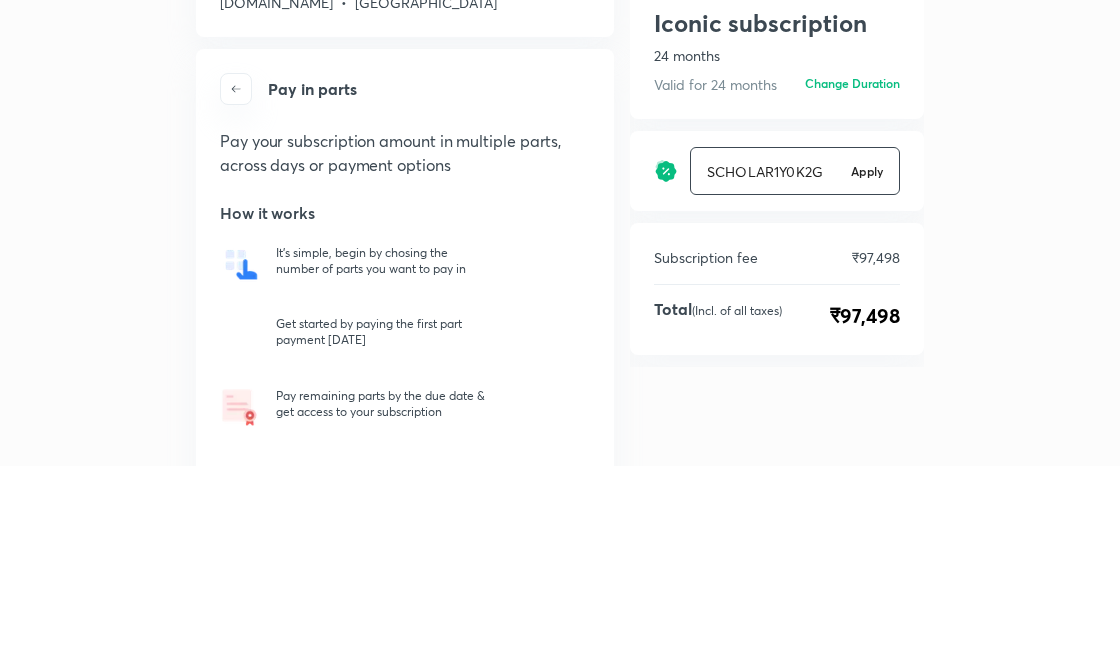 click on "SCHOLAR1Y0K2G" at bounding box center [767, 366] 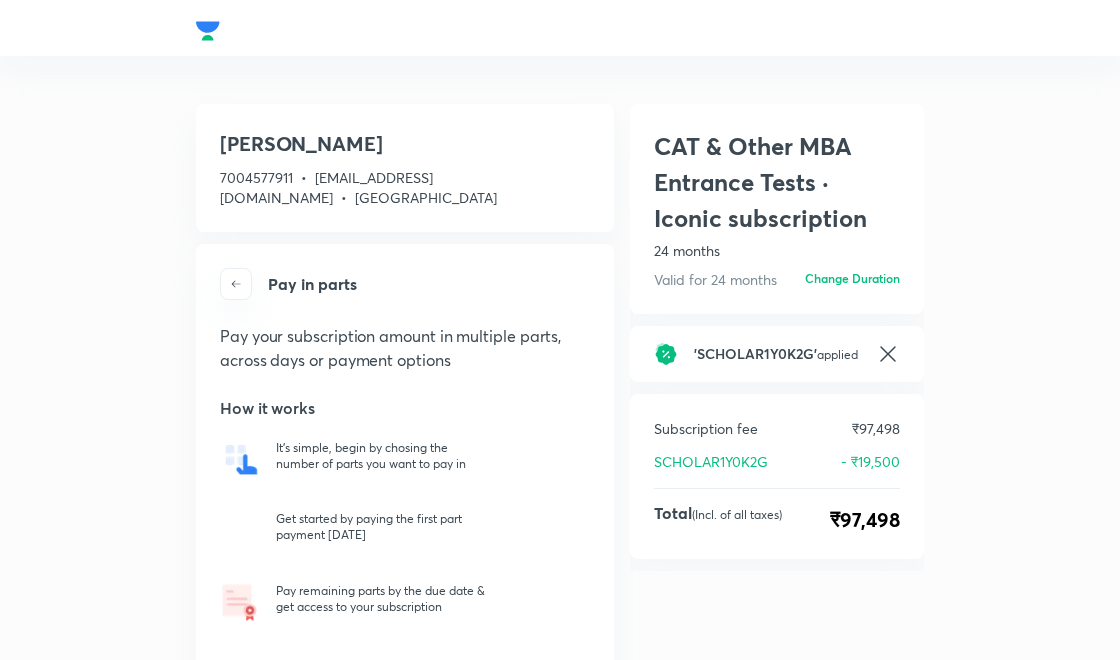 click at bounding box center [236, 284] 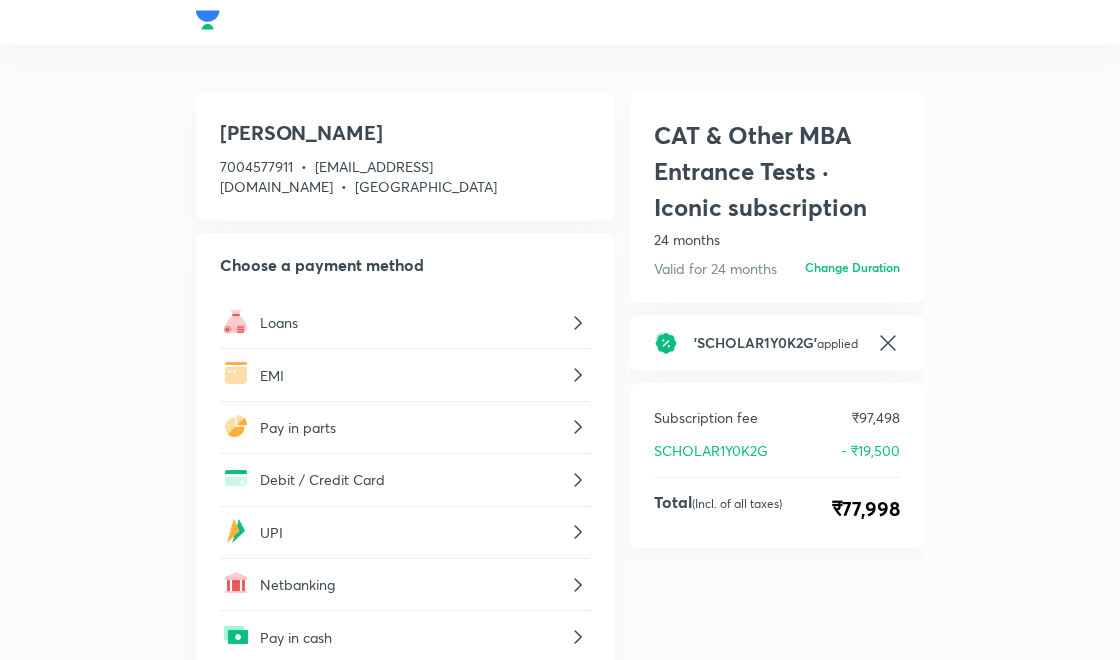 scroll, scrollTop: 14, scrollLeft: 0, axis: vertical 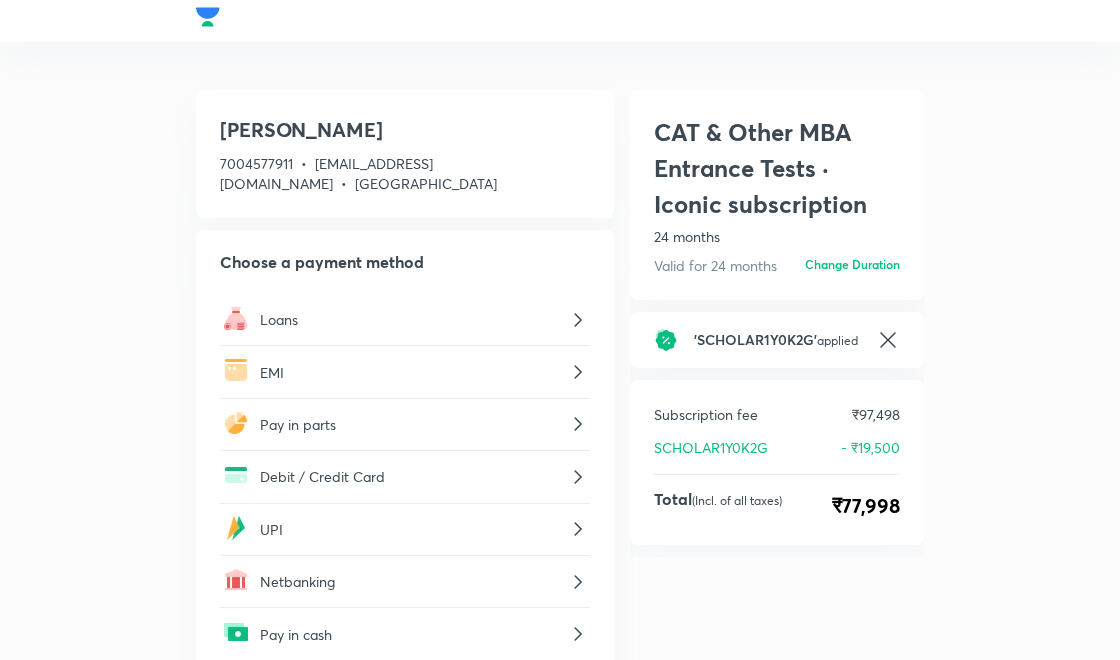 click on "Pay in cash" at bounding box center (405, 633) 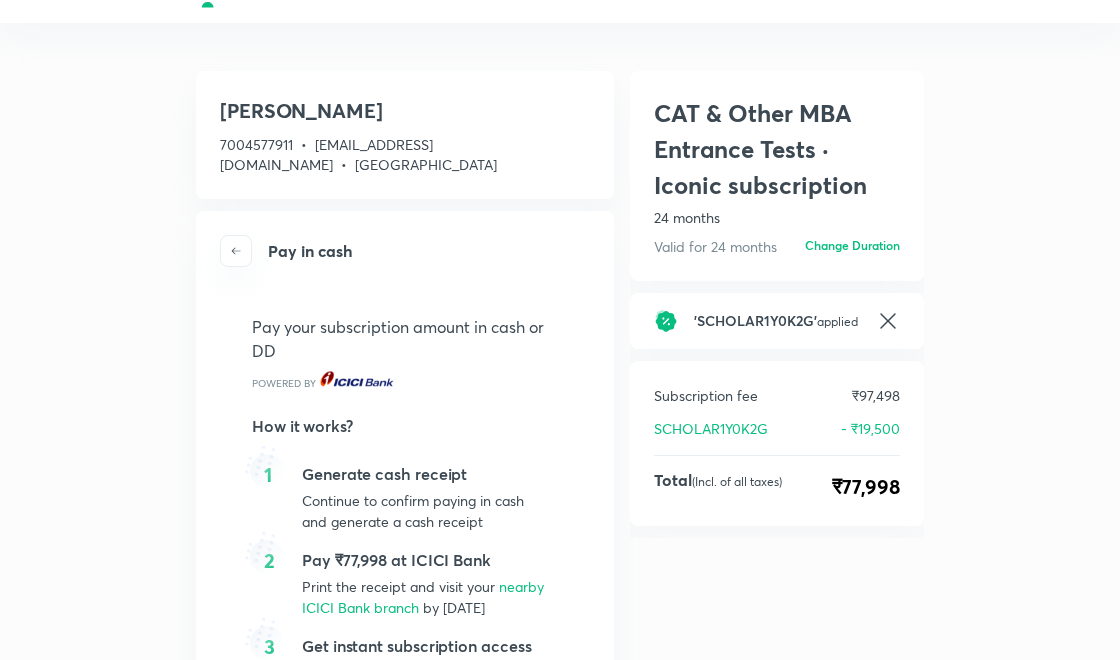 scroll, scrollTop: 38, scrollLeft: 0, axis: vertical 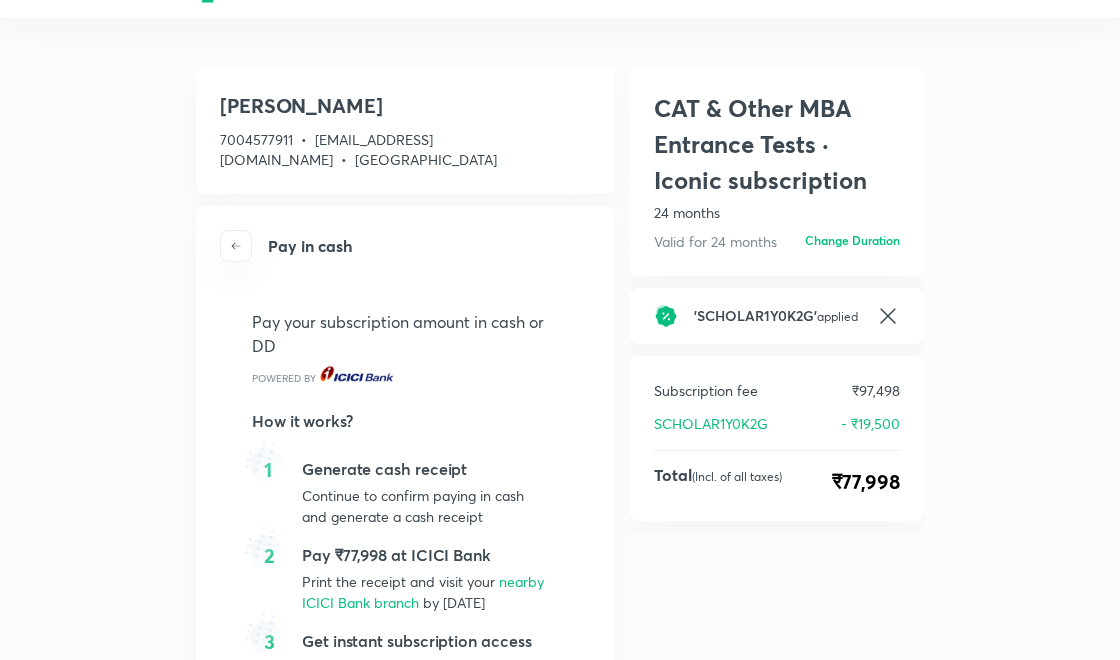 click on "nearby ICICI Bank branch" at bounding box center [423, 592] 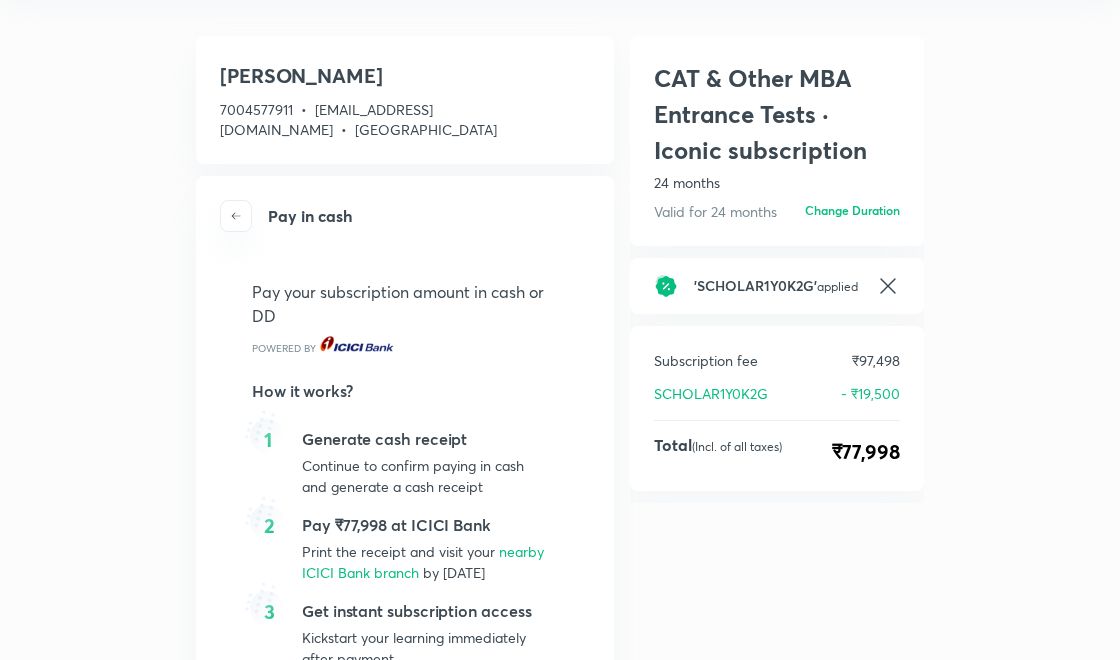 scroll, scrollTop: 134, scrollLeft: 0, axis: vertical 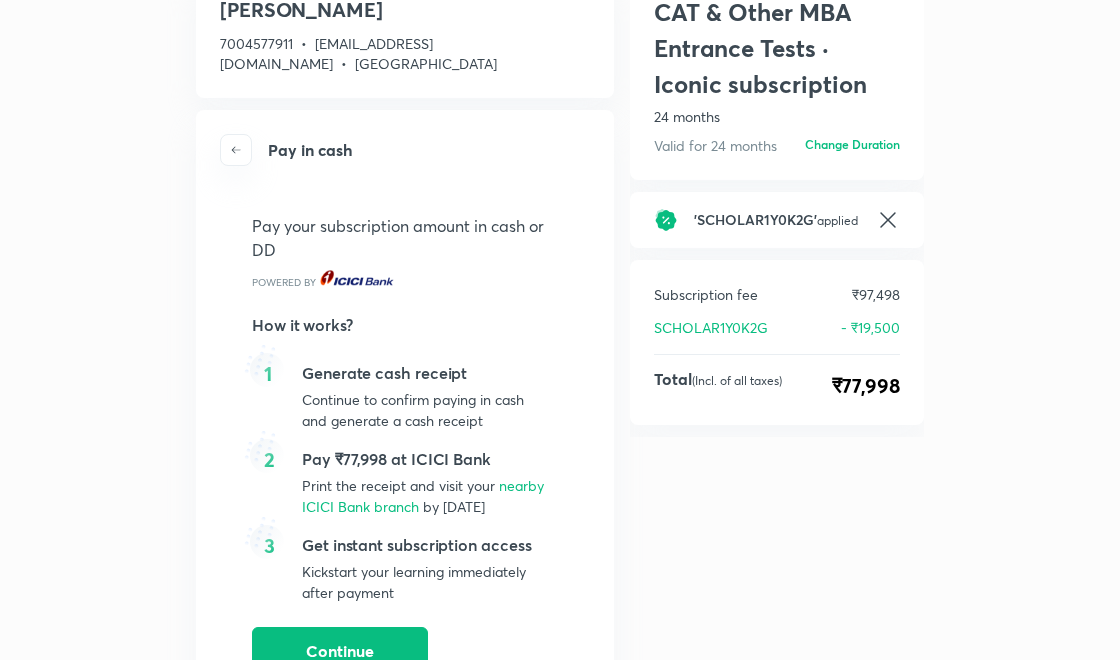 click 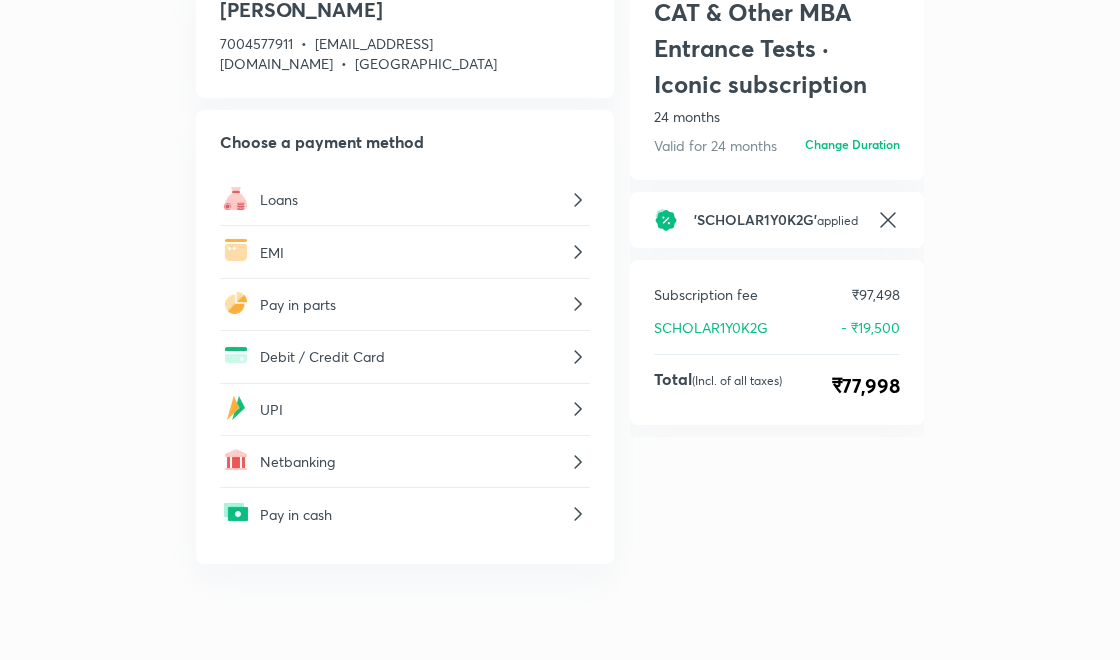click on "EMI" at bounding box center (413, 252) 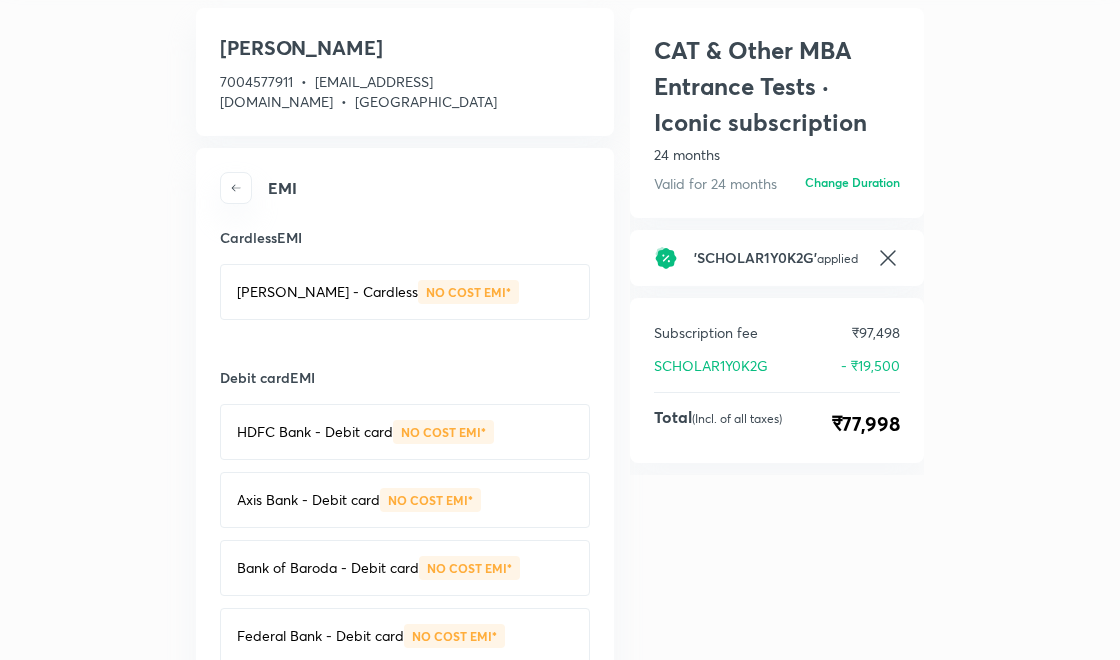 scroll, scrollTop: 134, scrollLeft: 0, axis: vertical 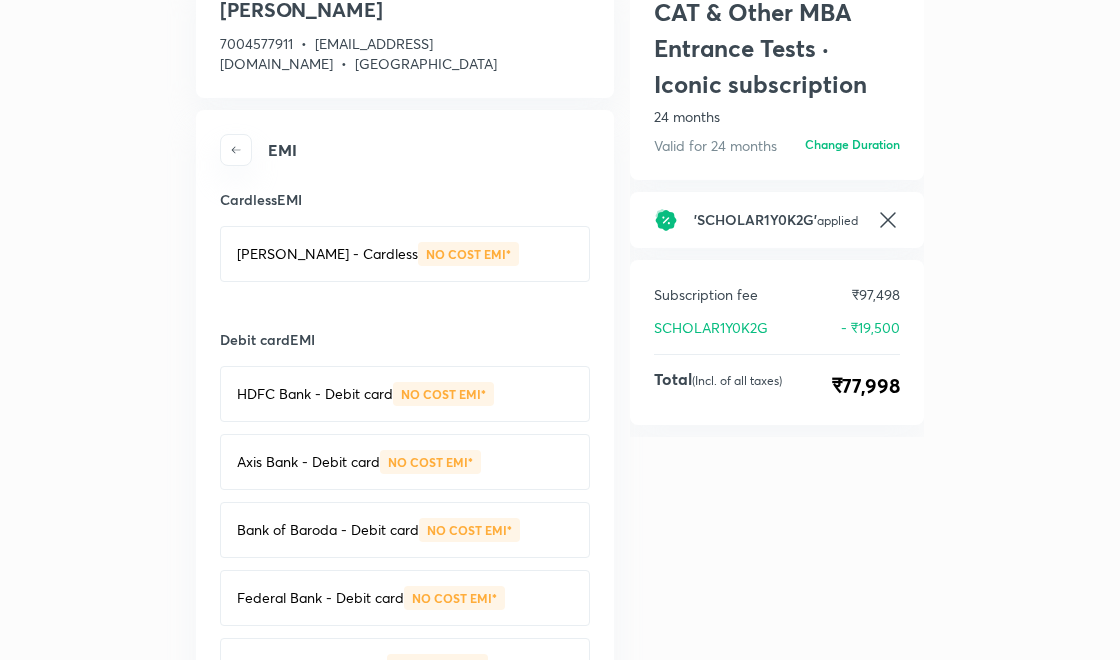 click on "Bajaj Finserv - Cardless NO COST EMI*" at bounding box center [405, 254] 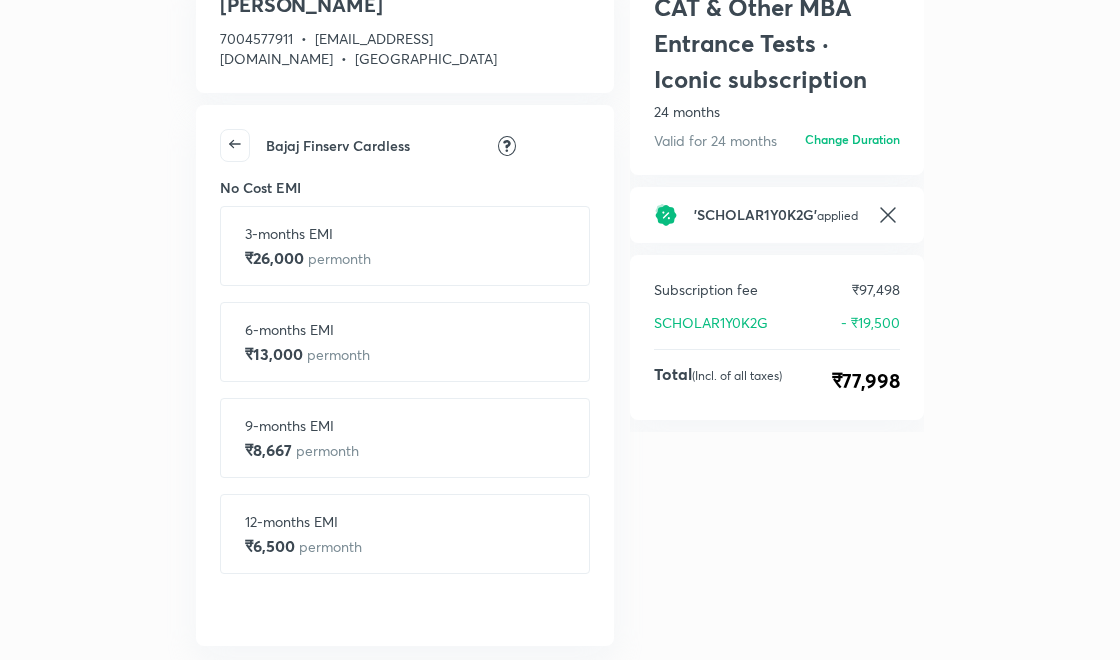 scroll, scrollTop: 0, scrollLeft: 0, axis: both 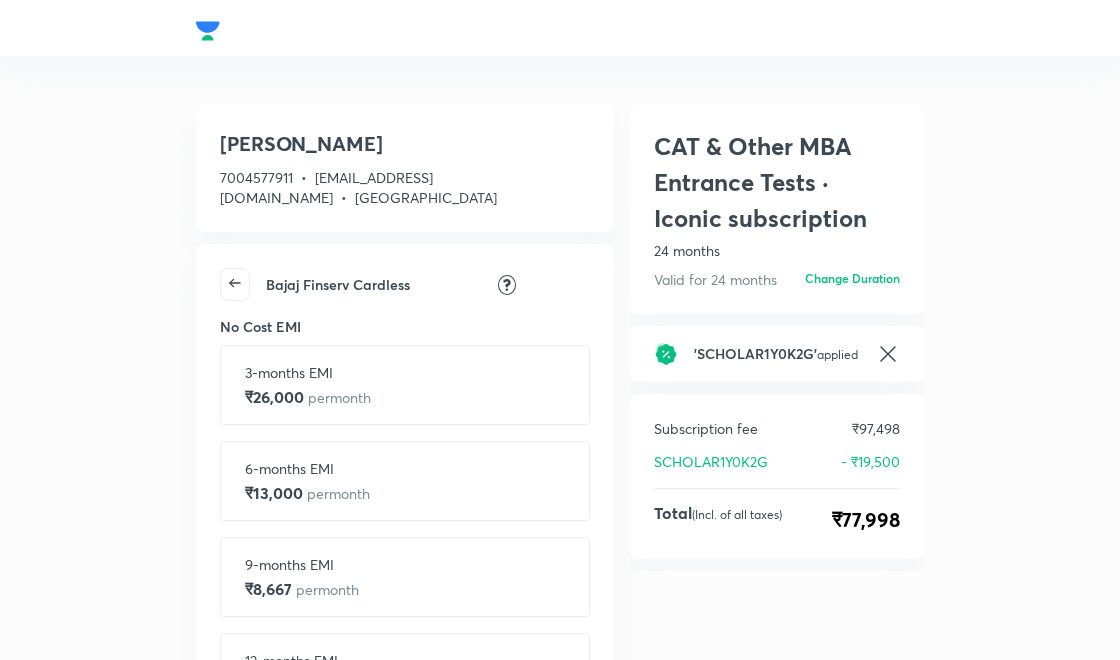 click at bounding box center (235, 284) 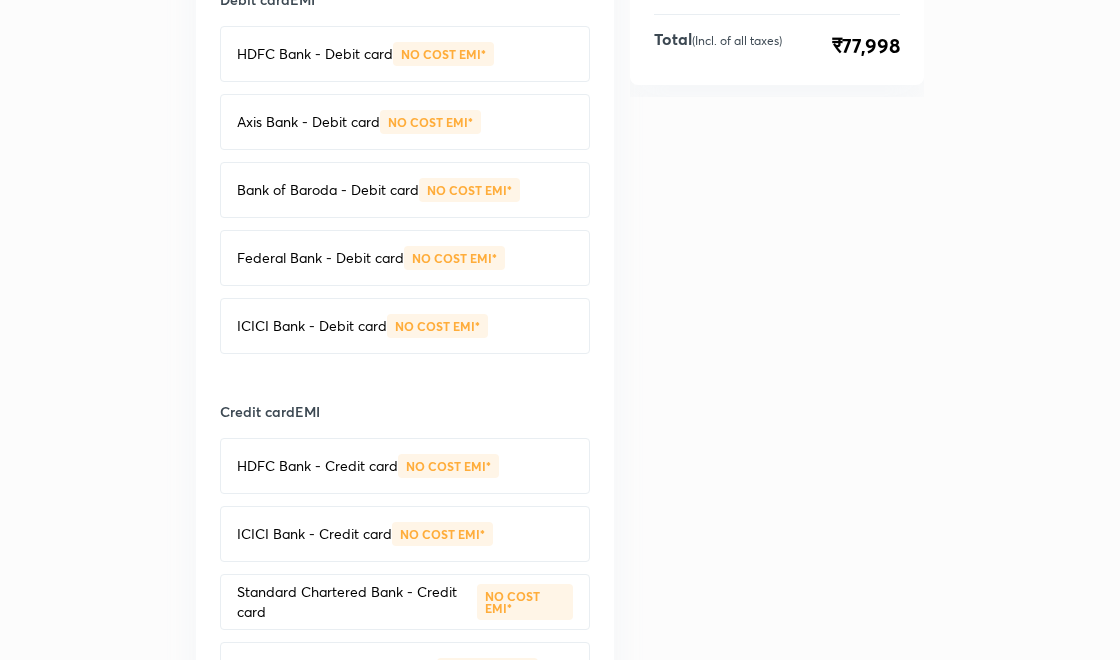 click on "CAT & Other MBA Entrance Tests · Iconic subscription 24 months  Valid for 24 months Change duration CAT & Other MBA Entrance Tests · Iconic subscription 24 months  Valid for 24 months Change Duration ' SCHOLAR1Y0K2G '  applied Subscription fee ₹97,498 SCHOLAR1Y0K2G - ₹19,500 Total  (Incl. of all taxes) ₹77,998" at bounding box center [777, 486] 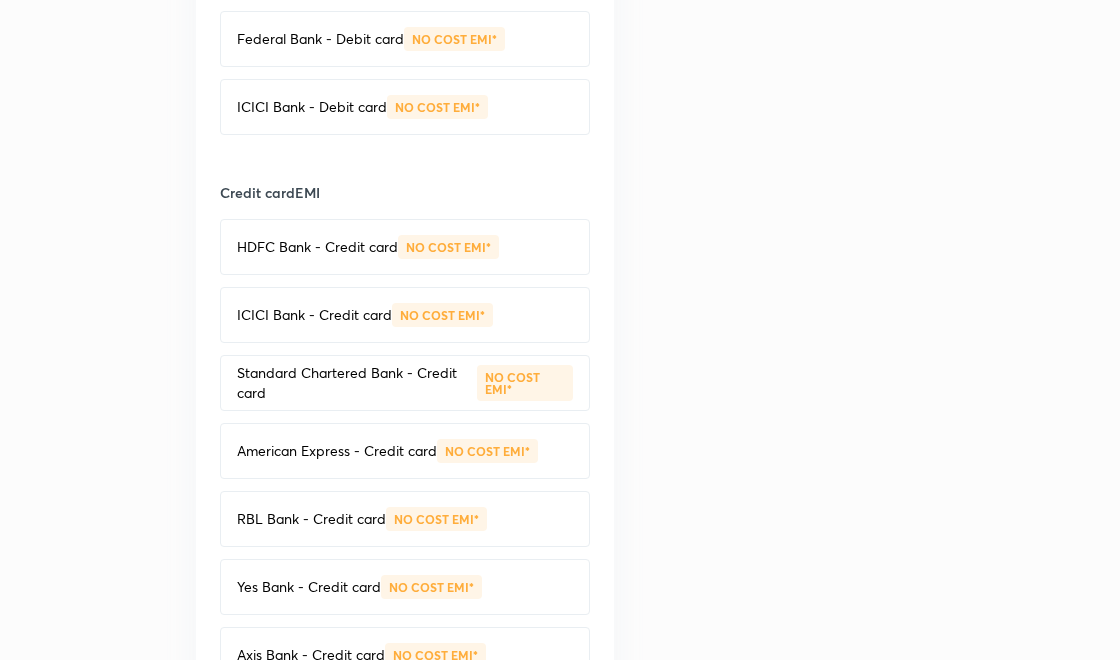 click on "NO COST EMI*" at bounding box center [487, 451] 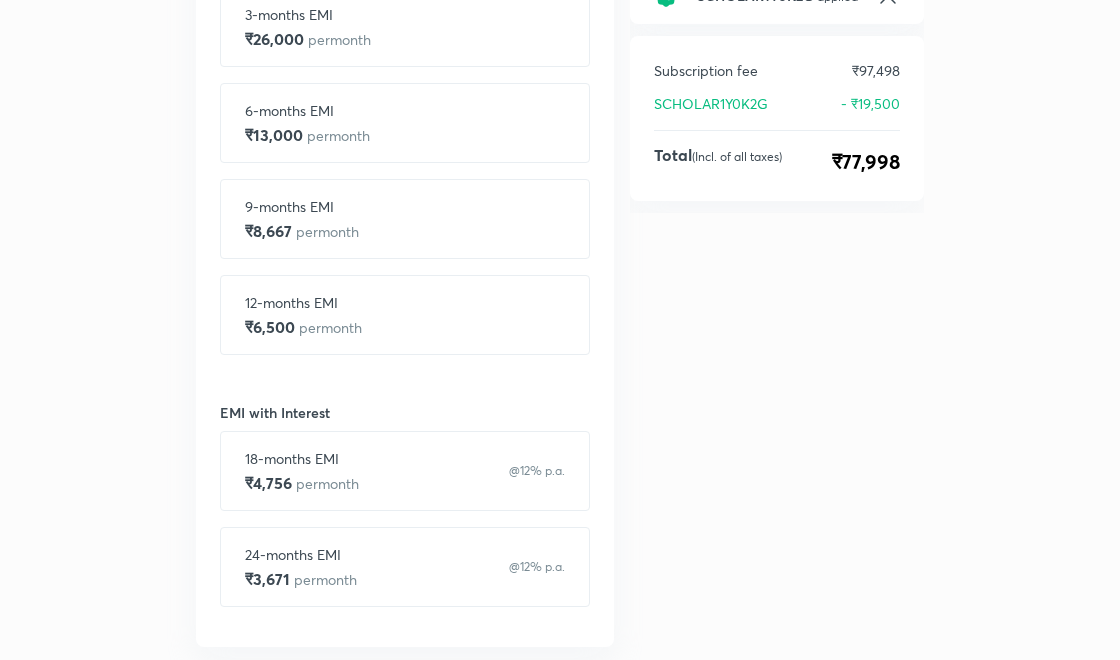 scroll, scrollTop: 0, scrollLeft: 0, axis: both 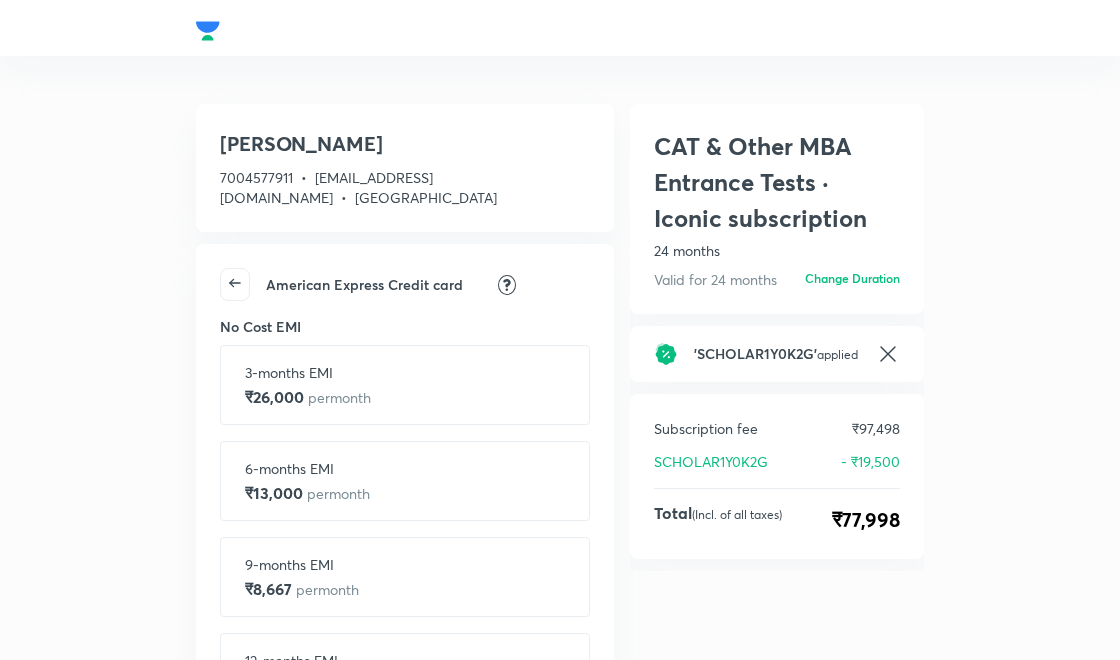 click 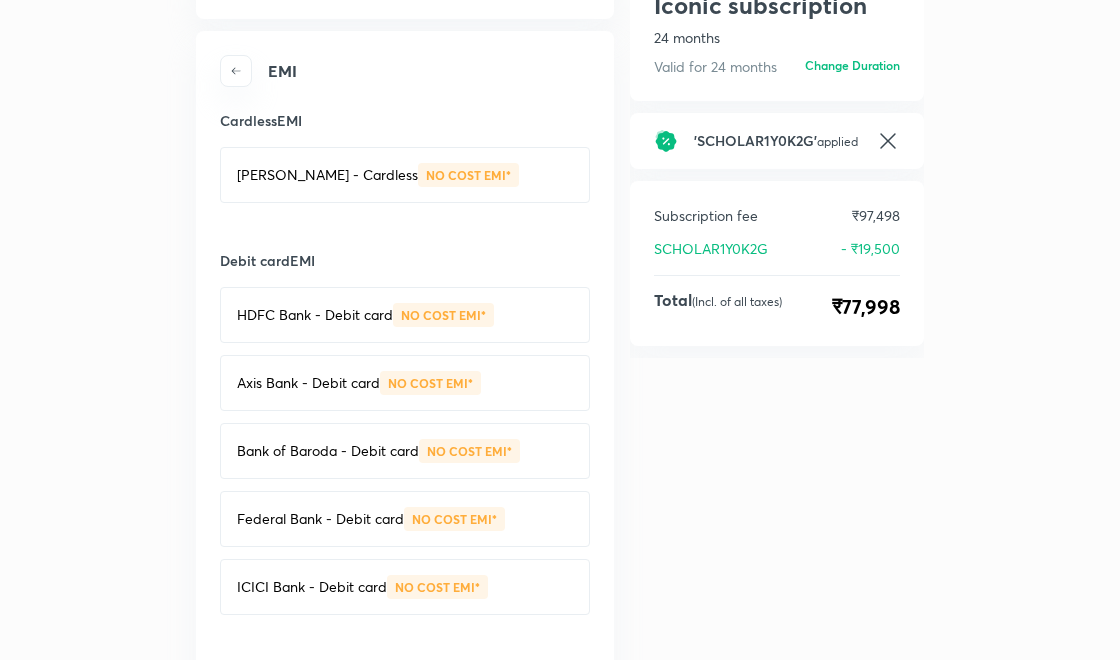 scroll, scrollTop: 0, scrollLeft: 0, axis: both 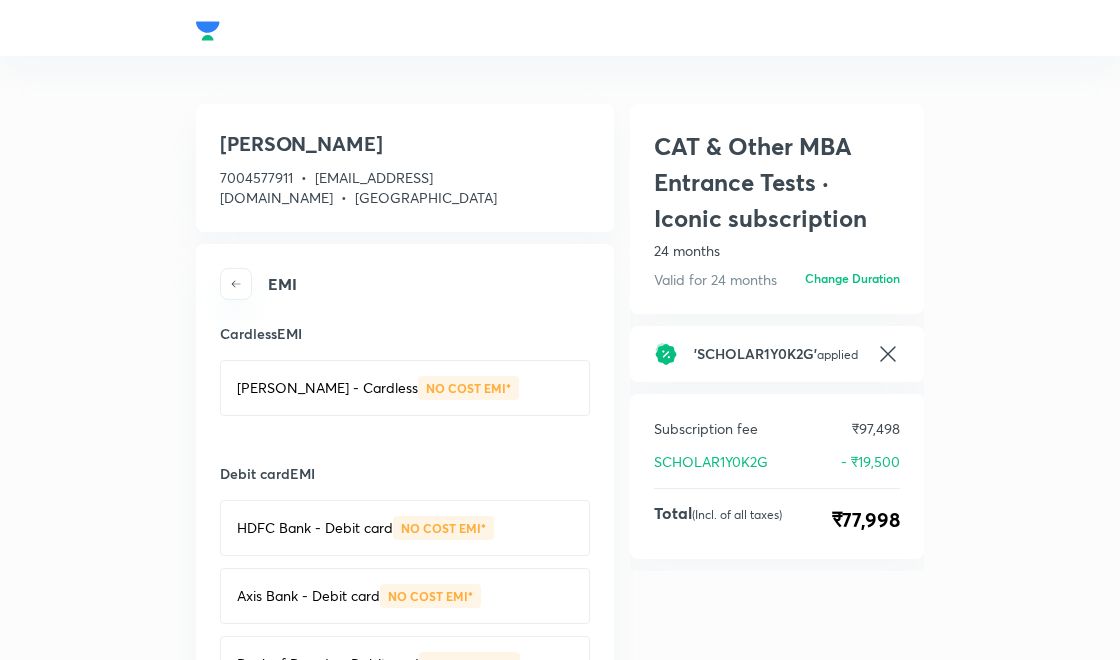 click 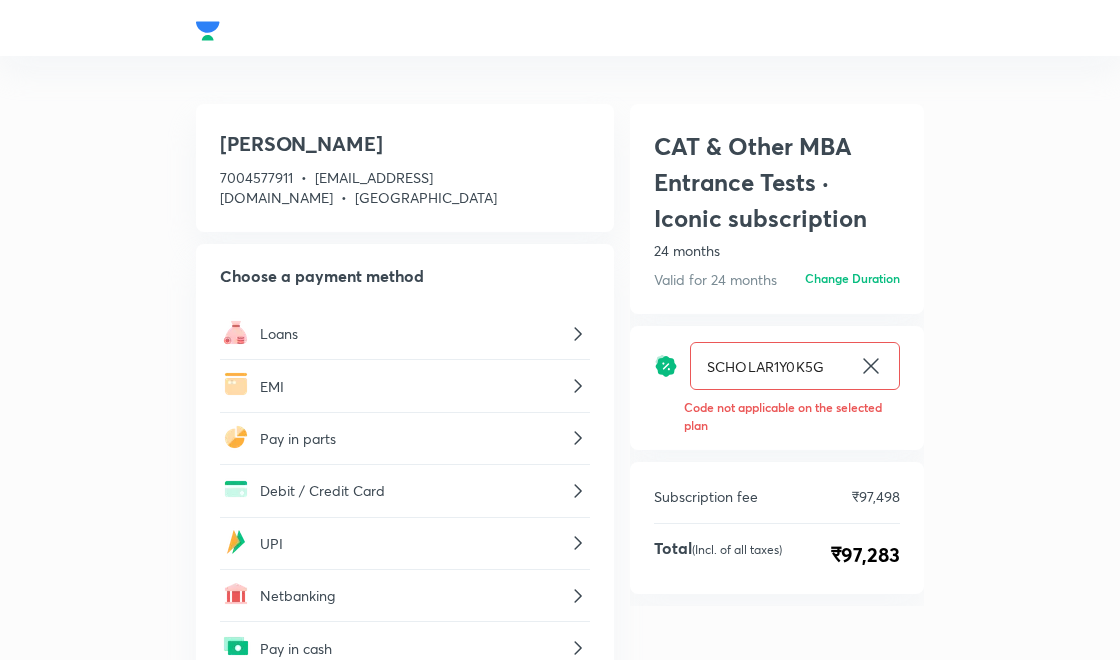 type 